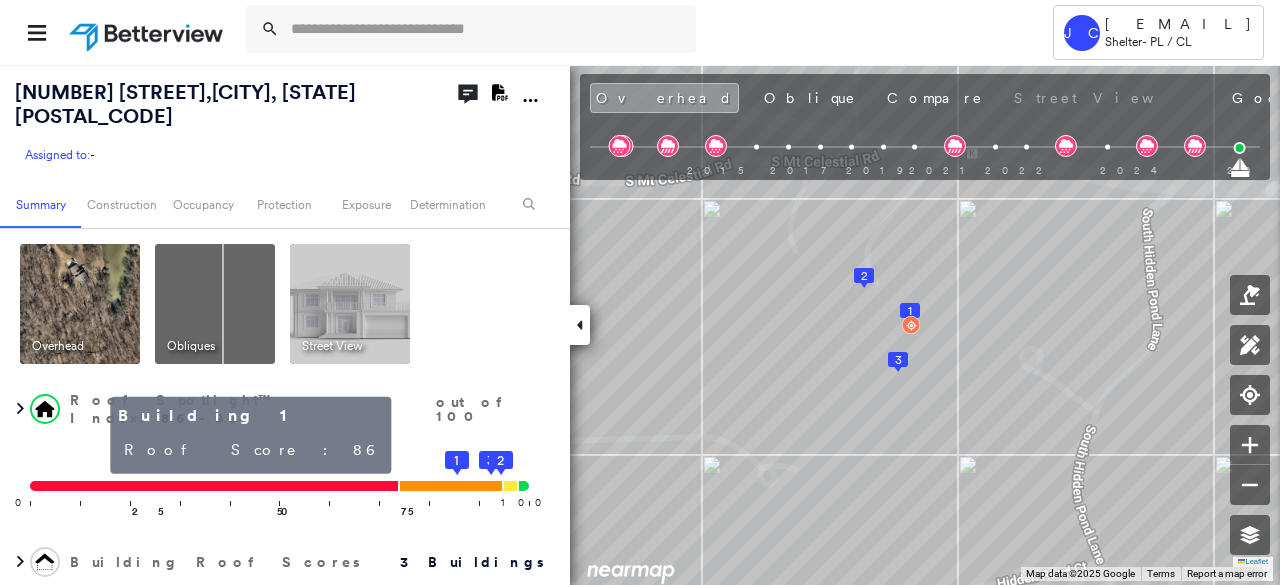 scroll, scrollTop: 0, scrollLeft: 0, axis: both 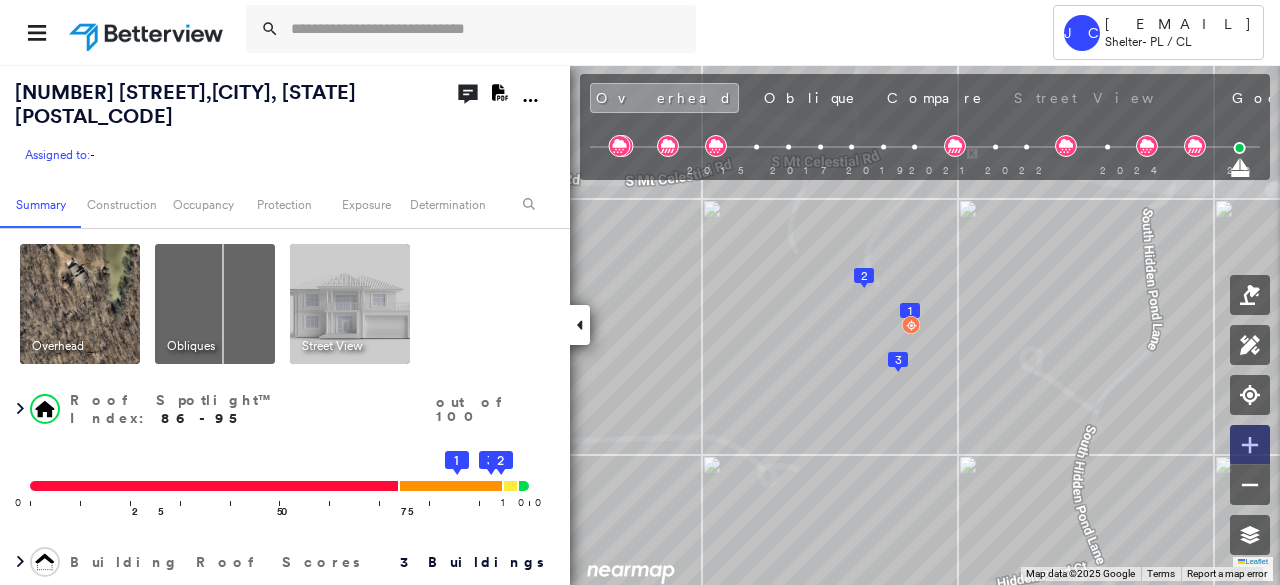 click 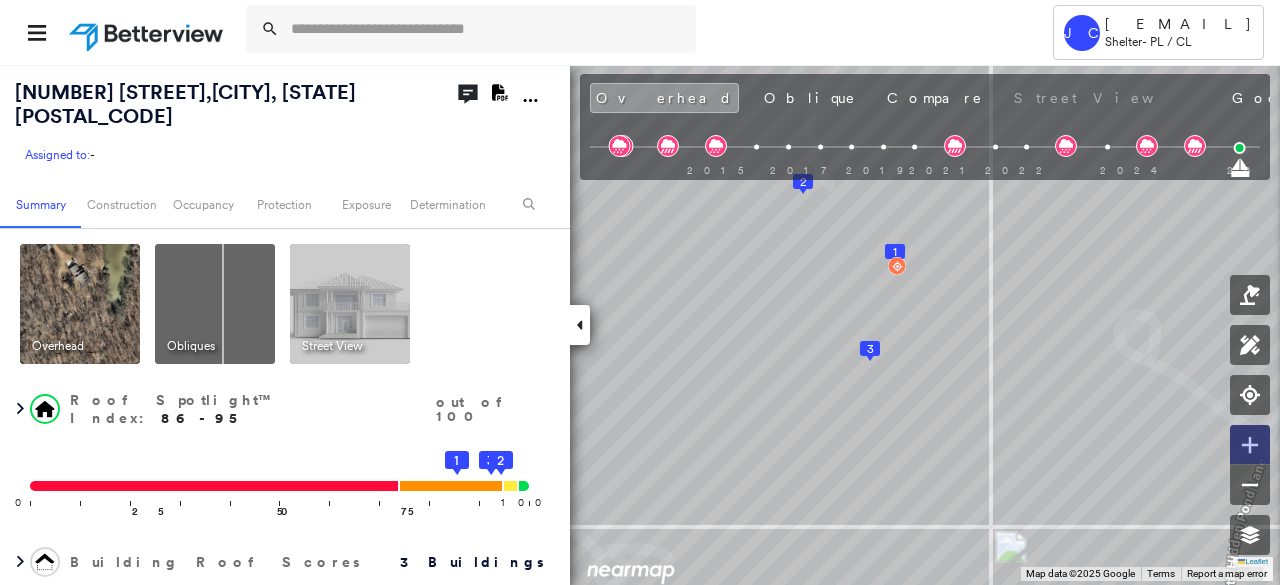 click 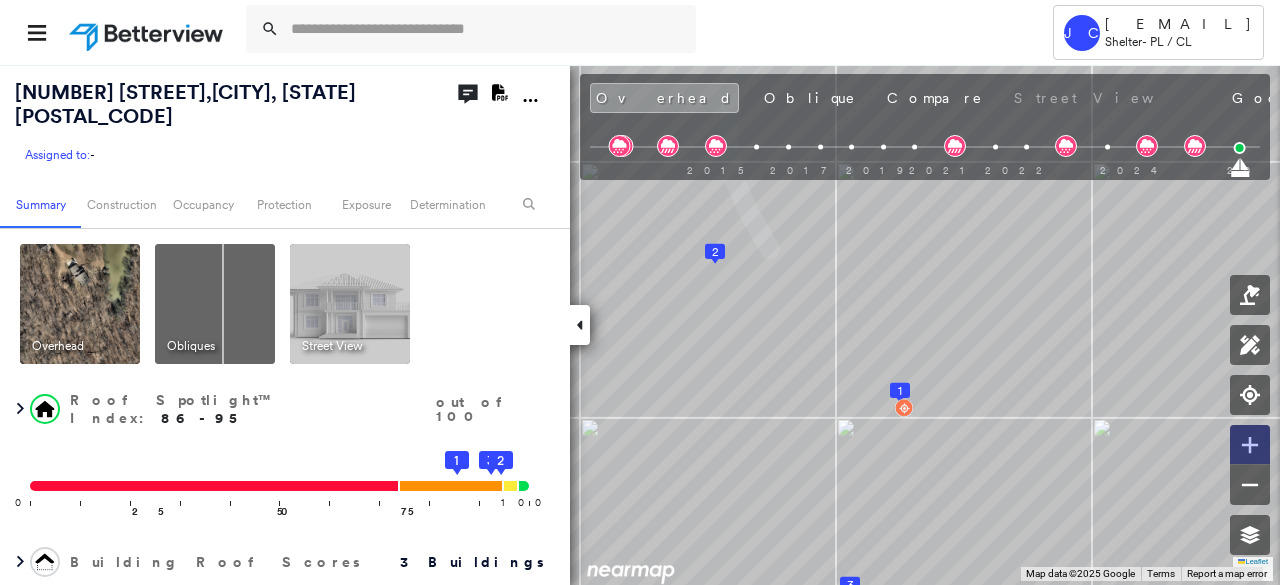 click 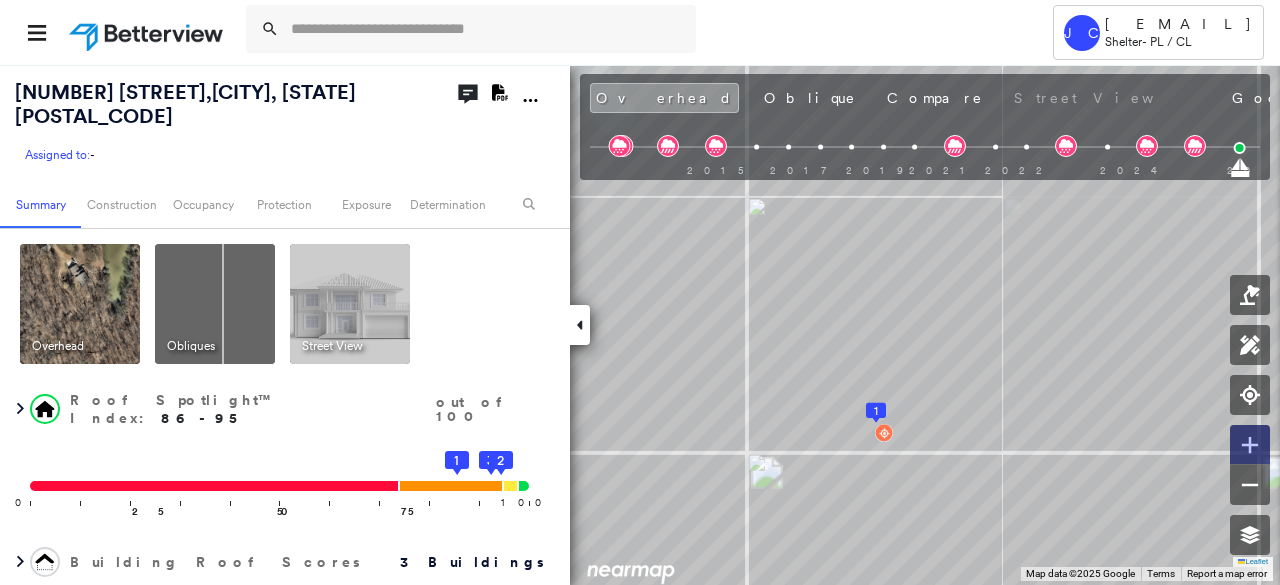 click 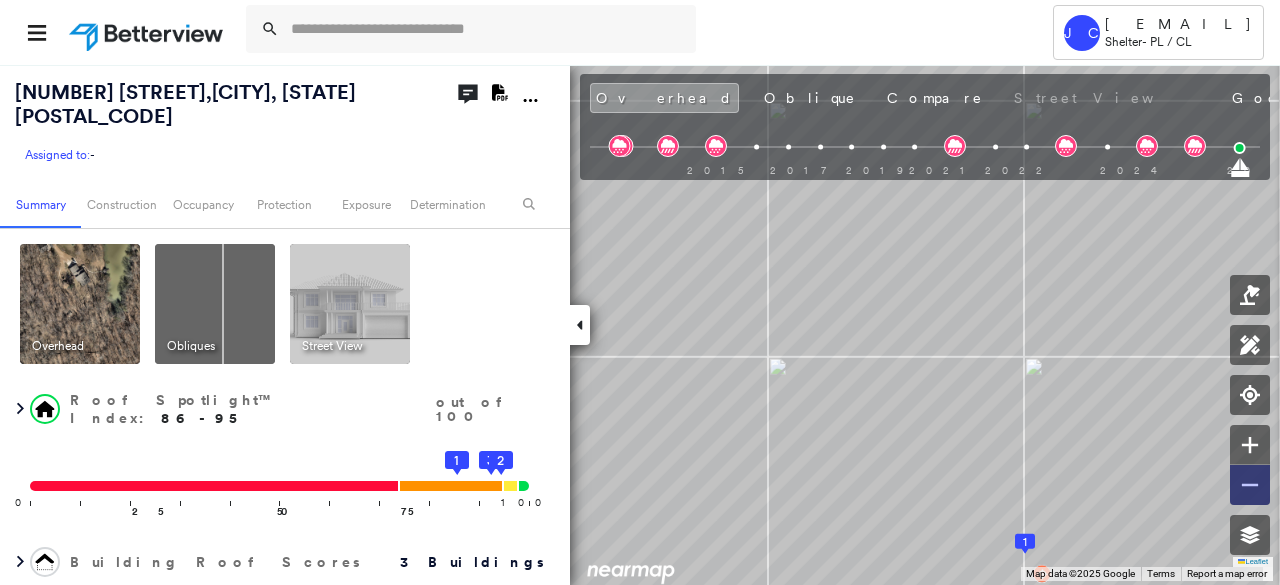 click 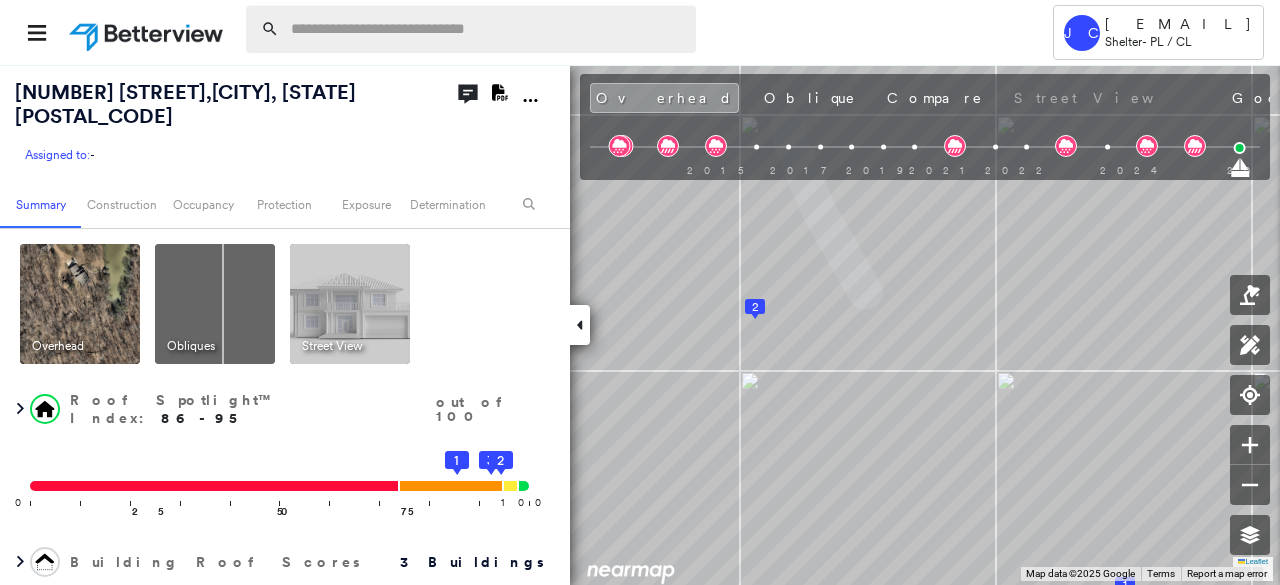 click at bounding box center [487, 29] 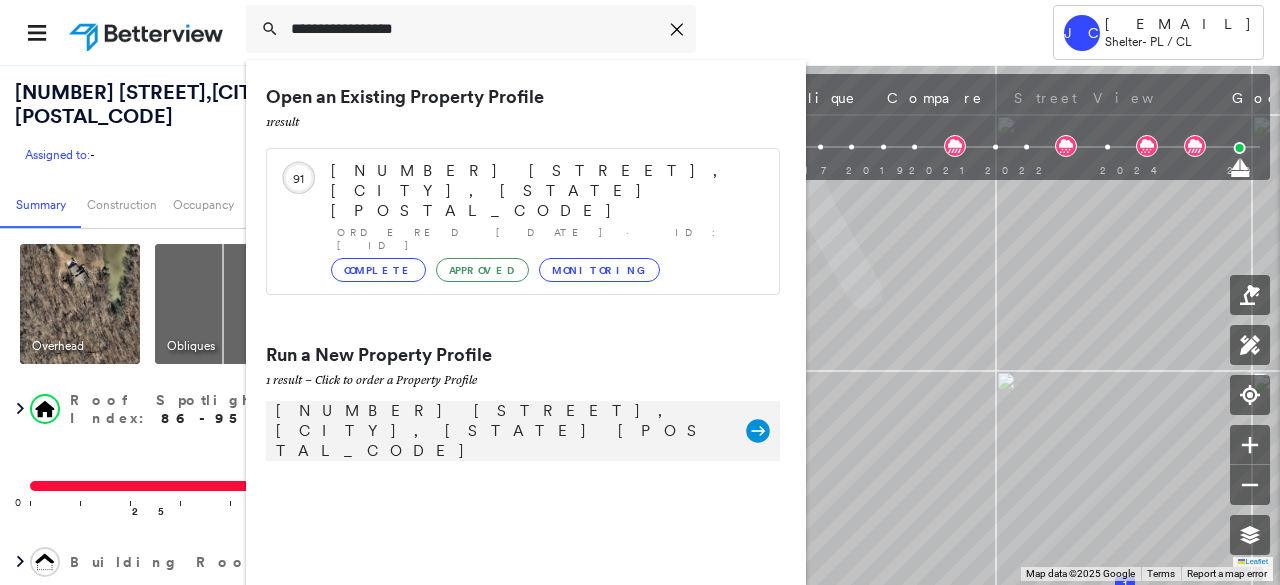 type on "**********" 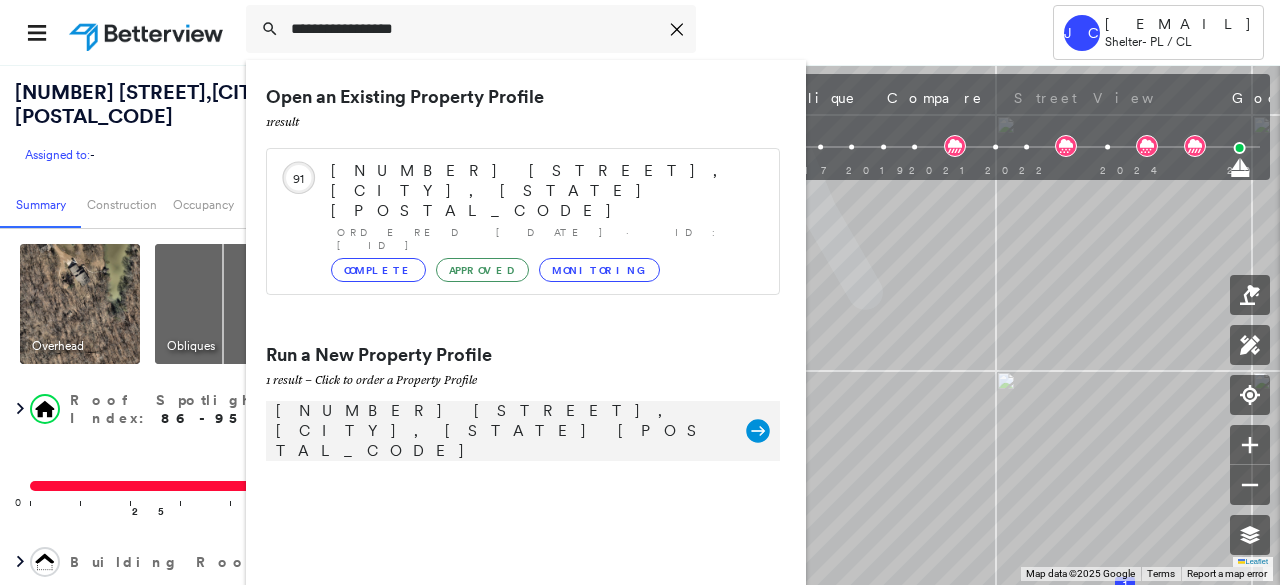 click 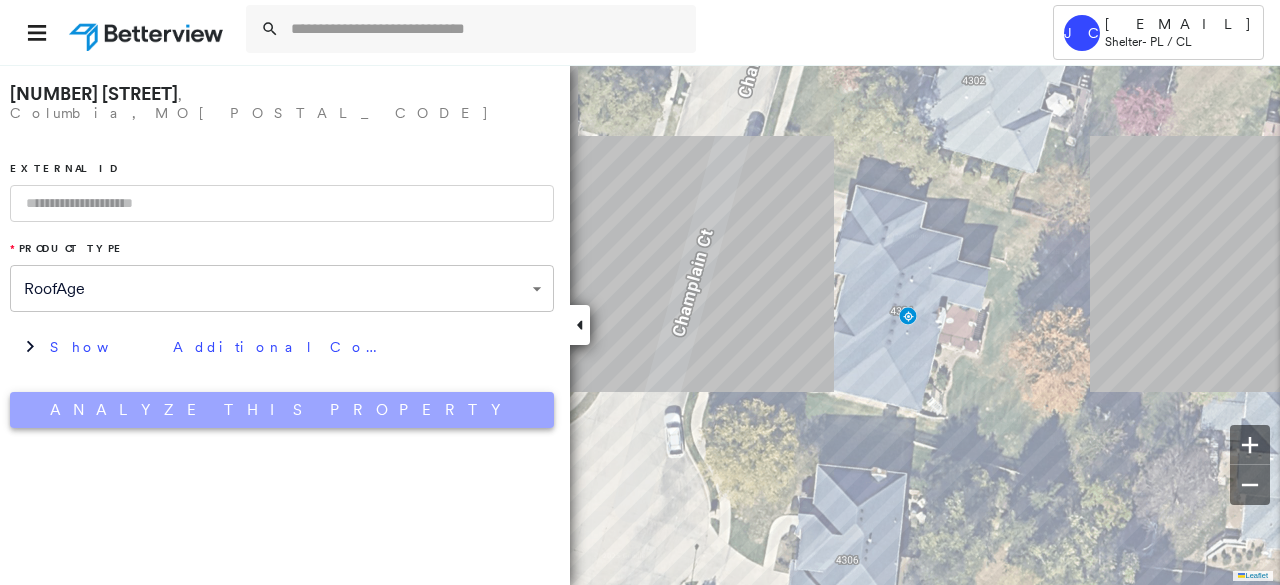 click on "Analyze This Property" at bounding box center (282, 410) 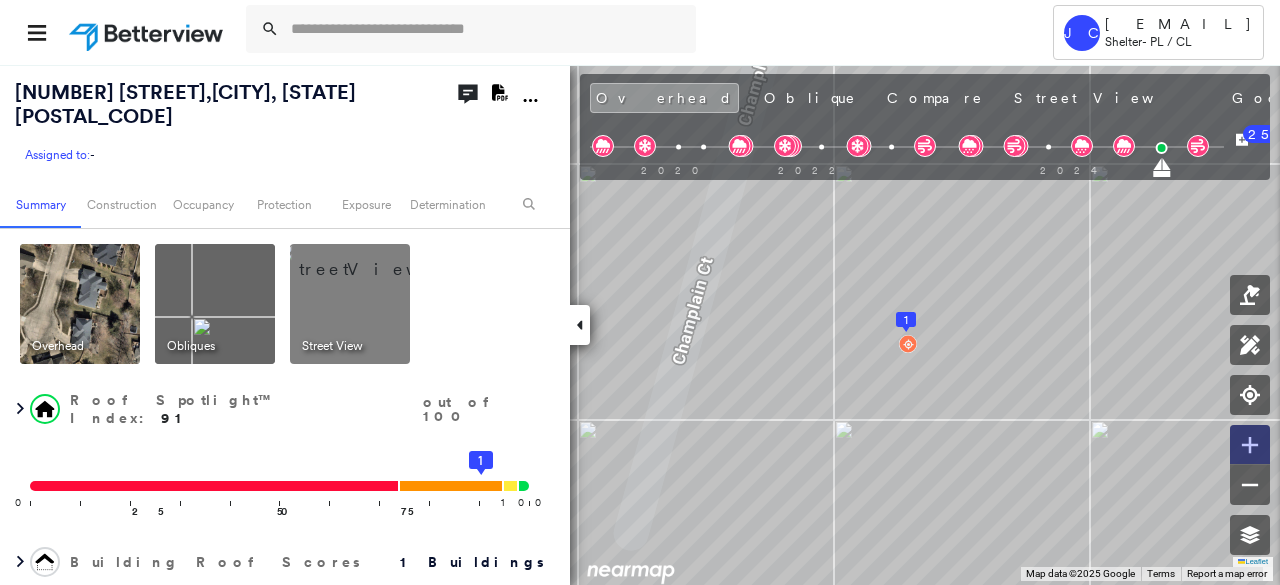 click 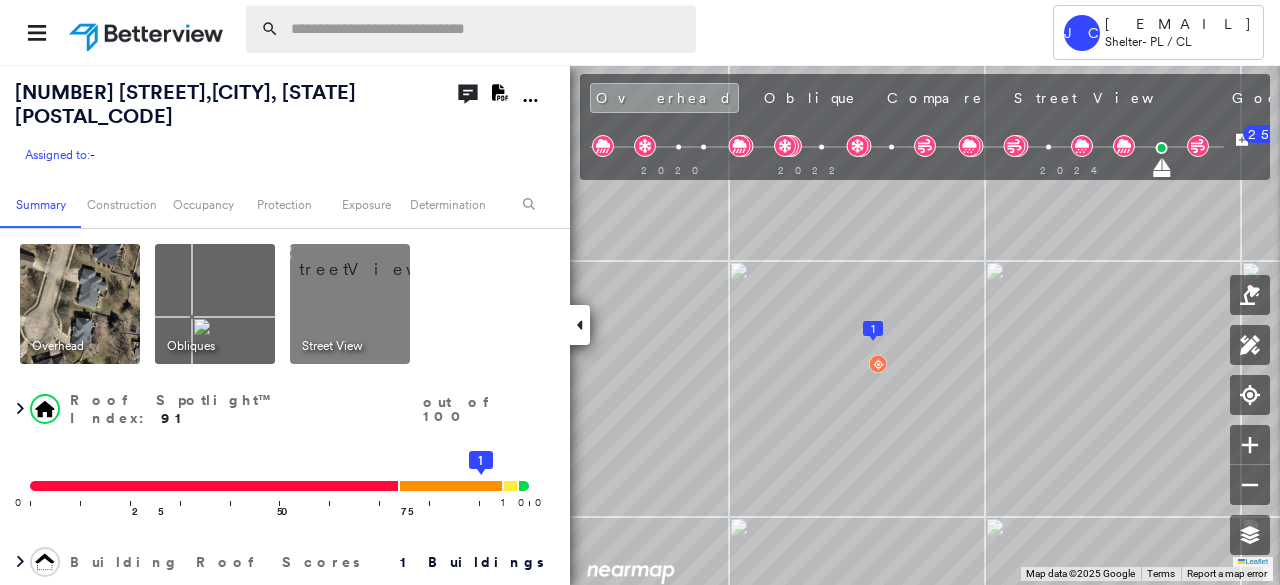 click at bounding box center [487, 29] 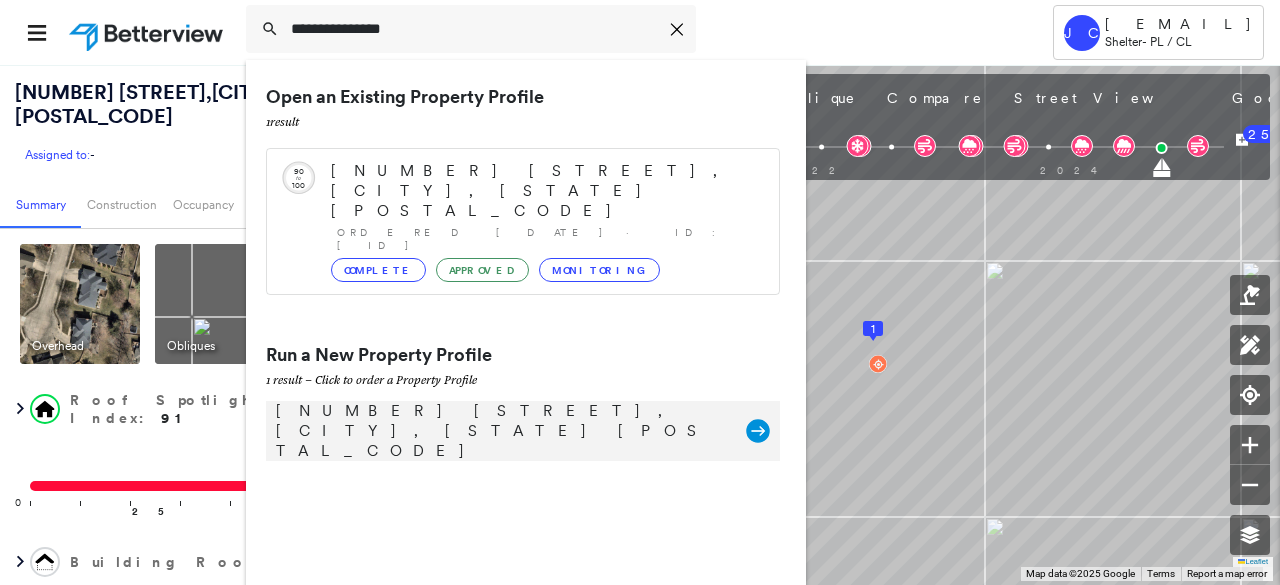type on "**********" 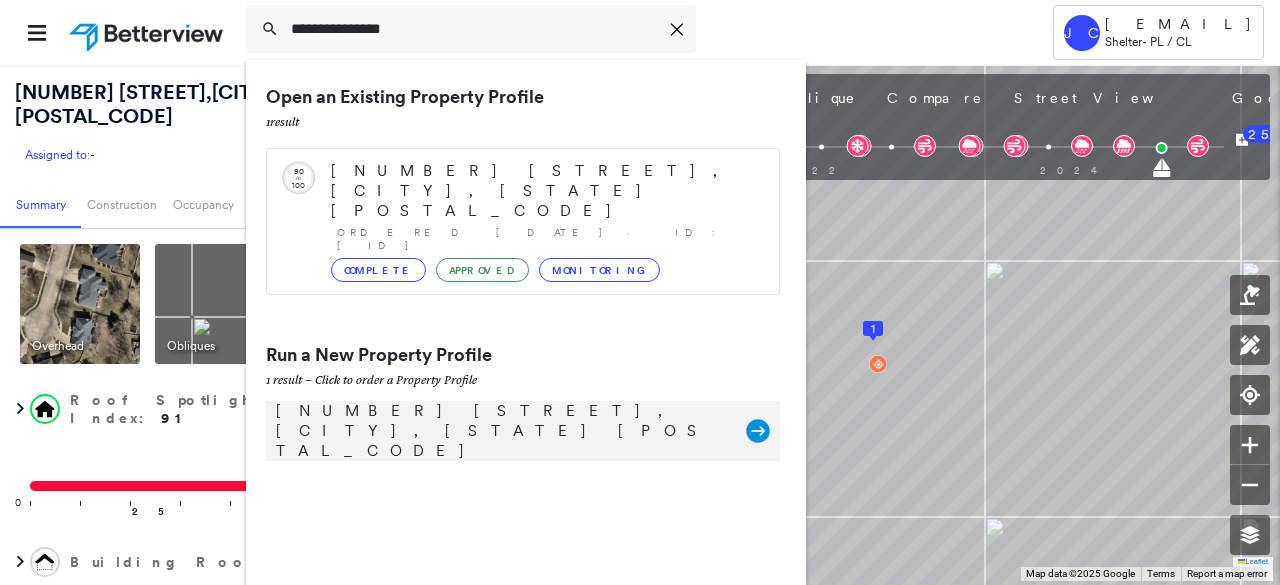 click 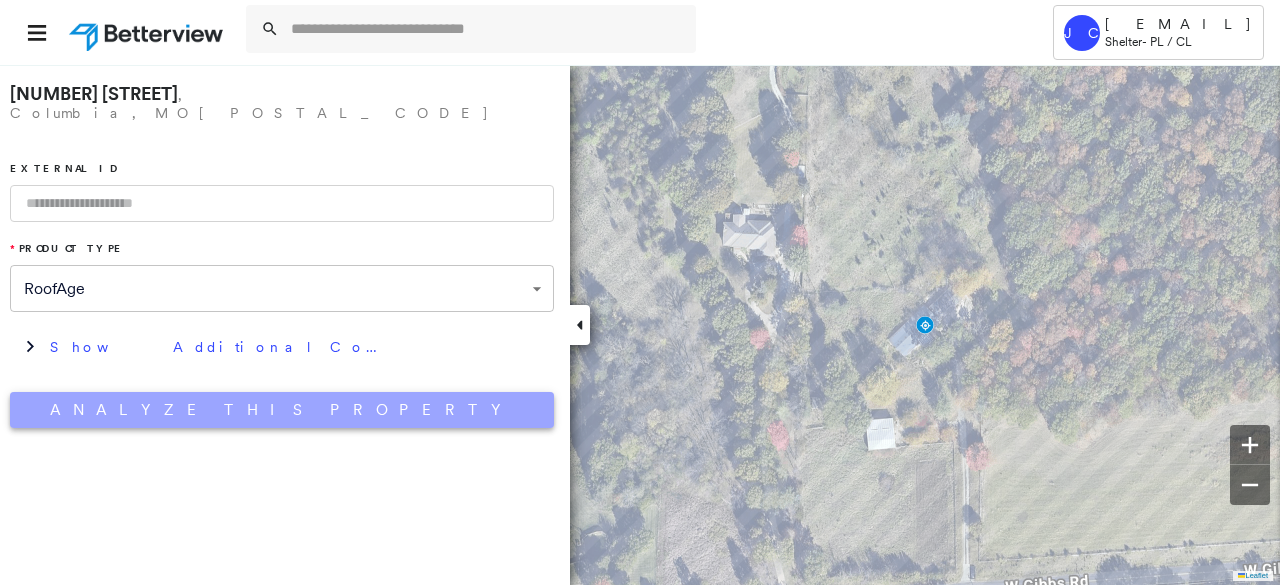 click on "Analyze This Property" at bounding box center (282, 410) 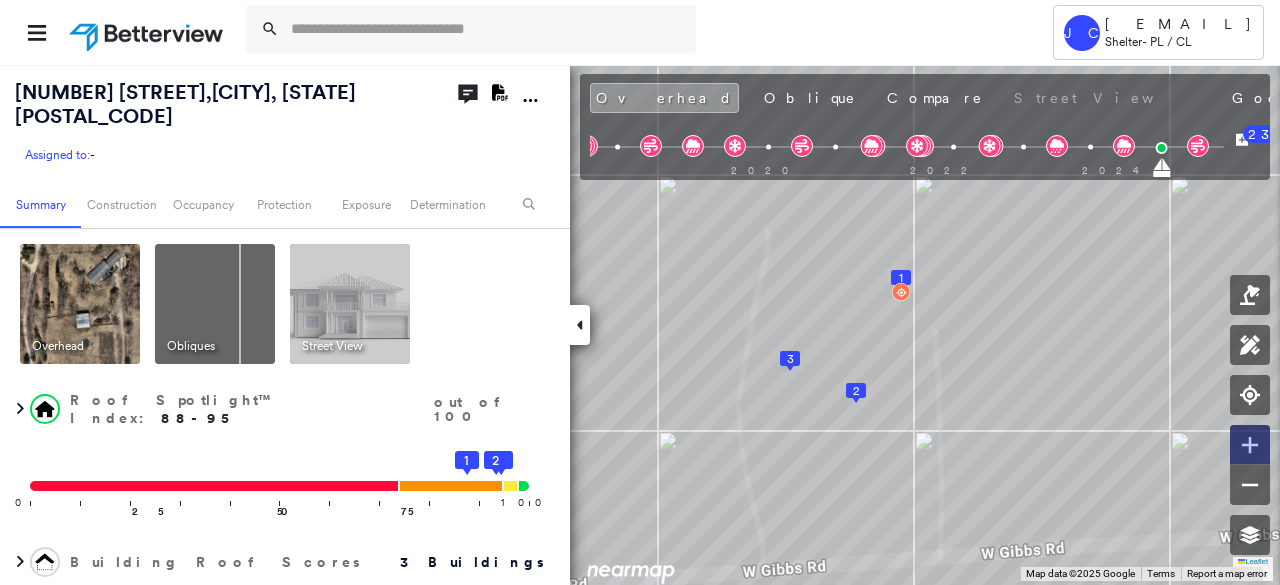 click 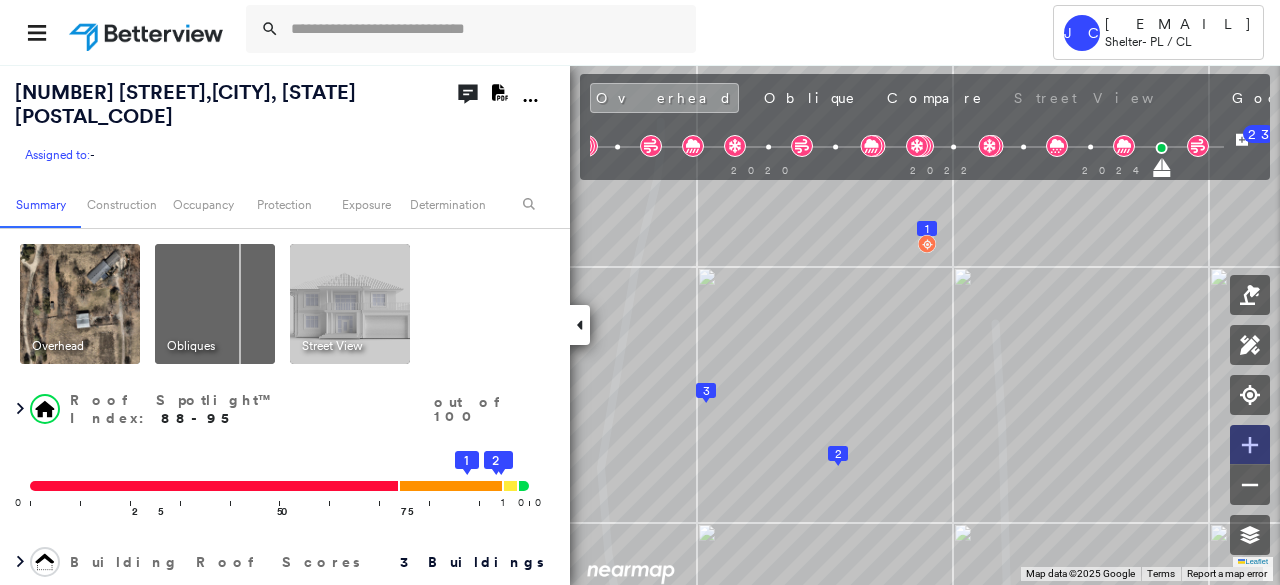 click 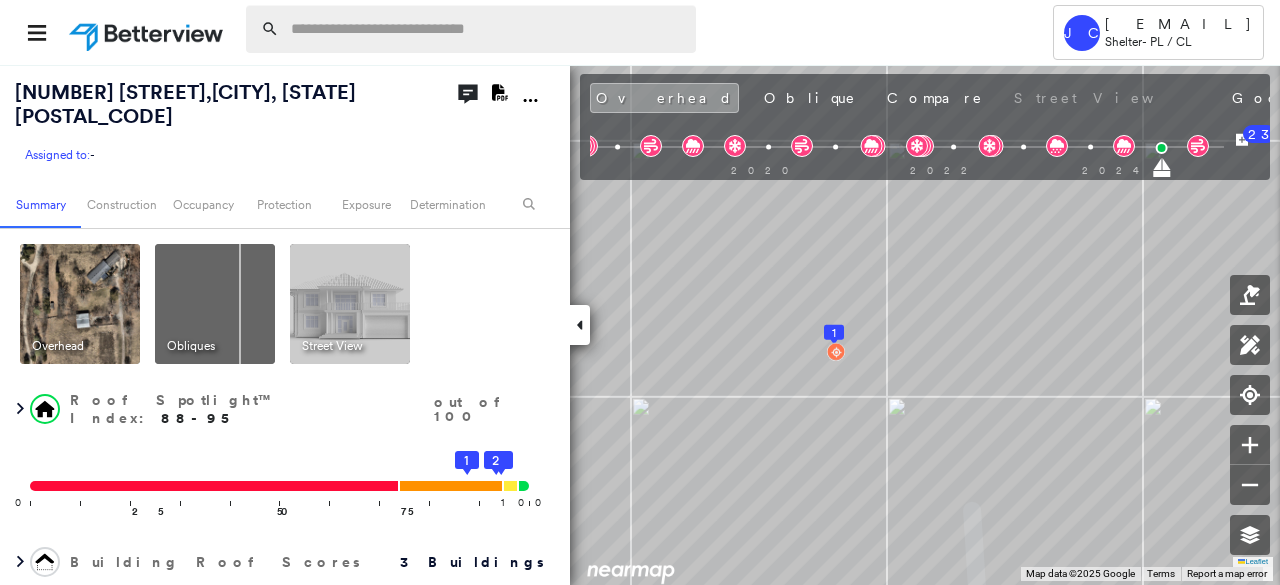 click at bounding box center [487, 29] 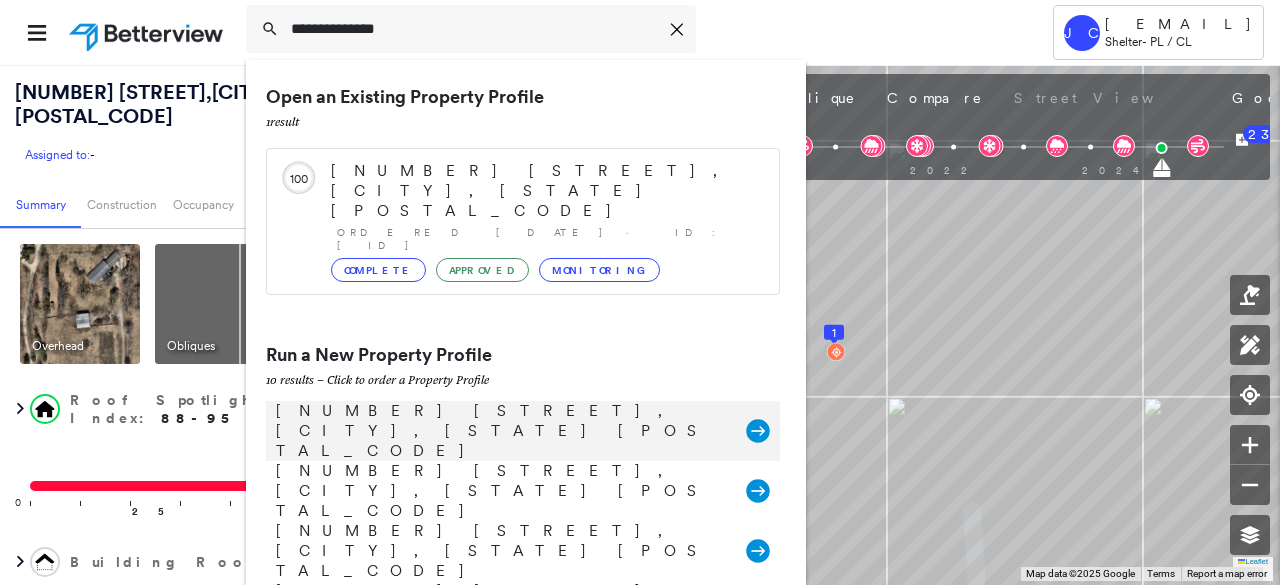 type on "**********" 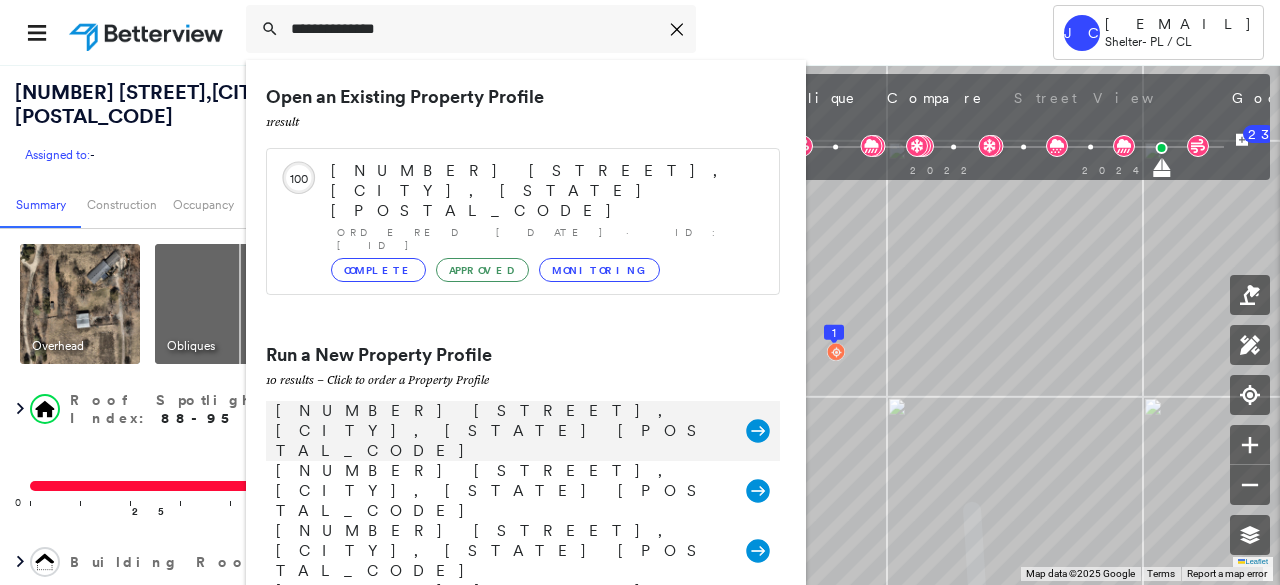 click 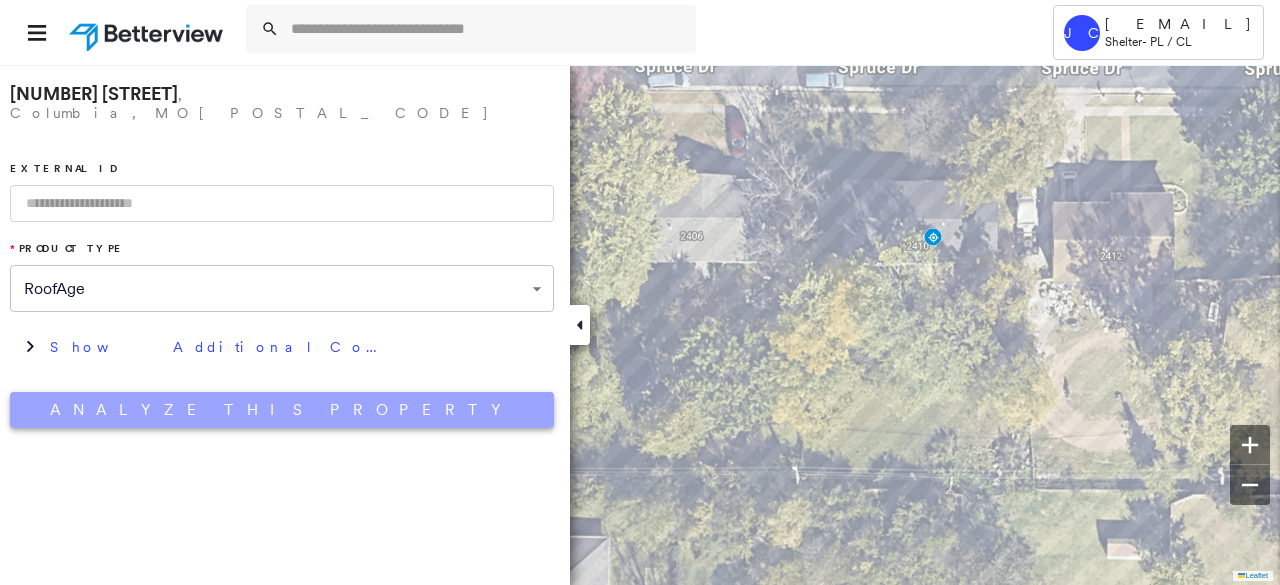 click on "Analyze This Property" at bounding box center [282, 410] 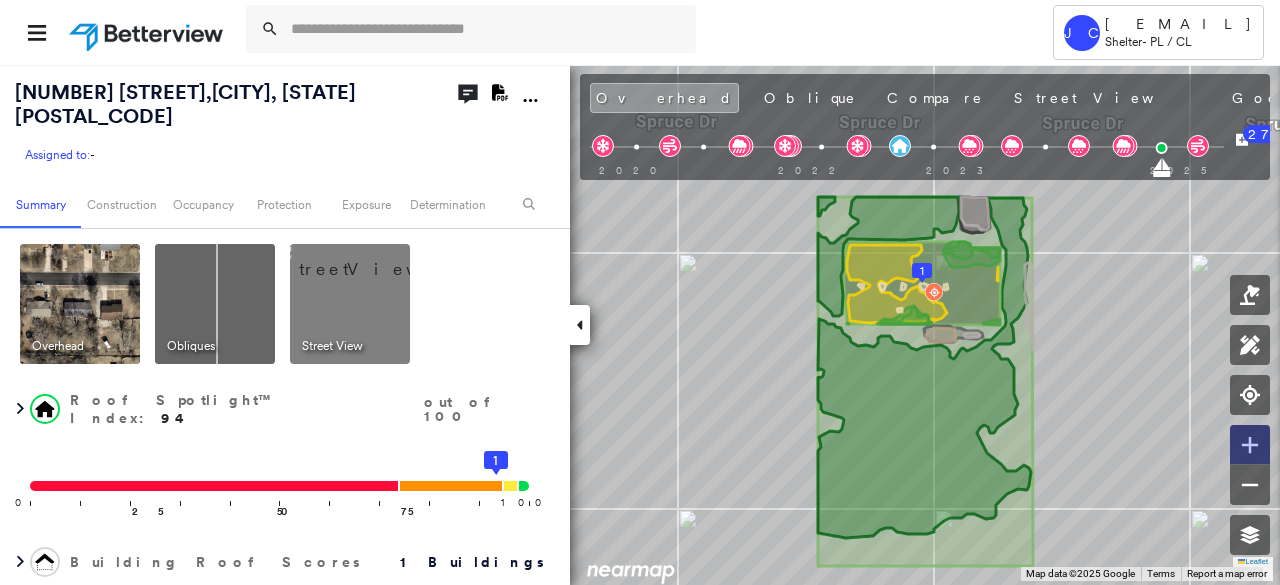 click 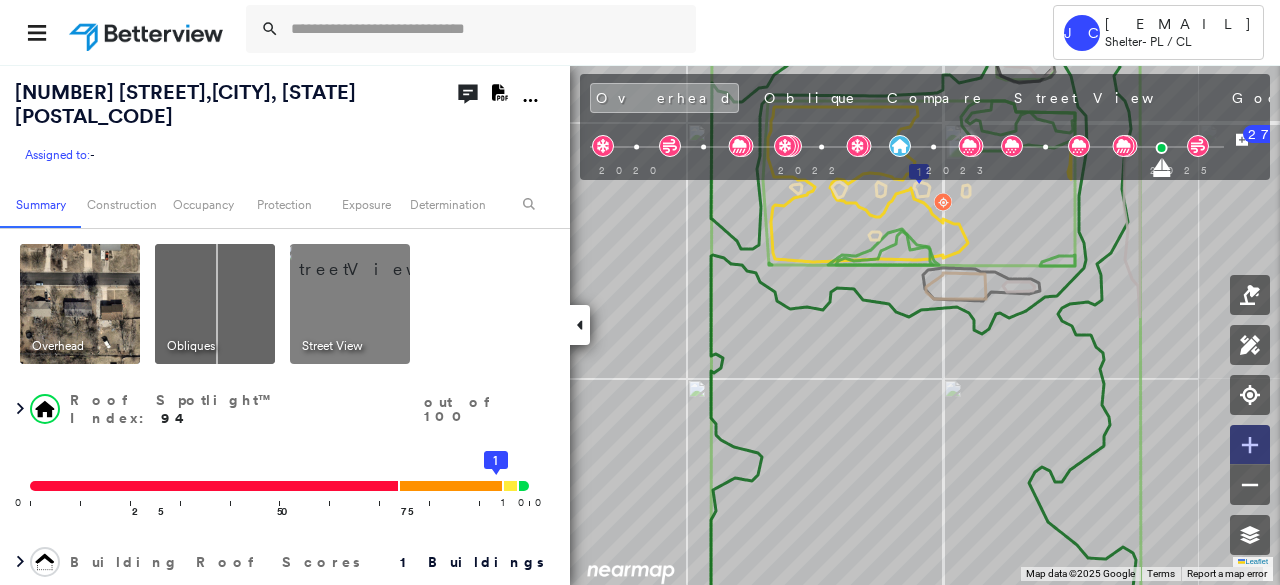 click 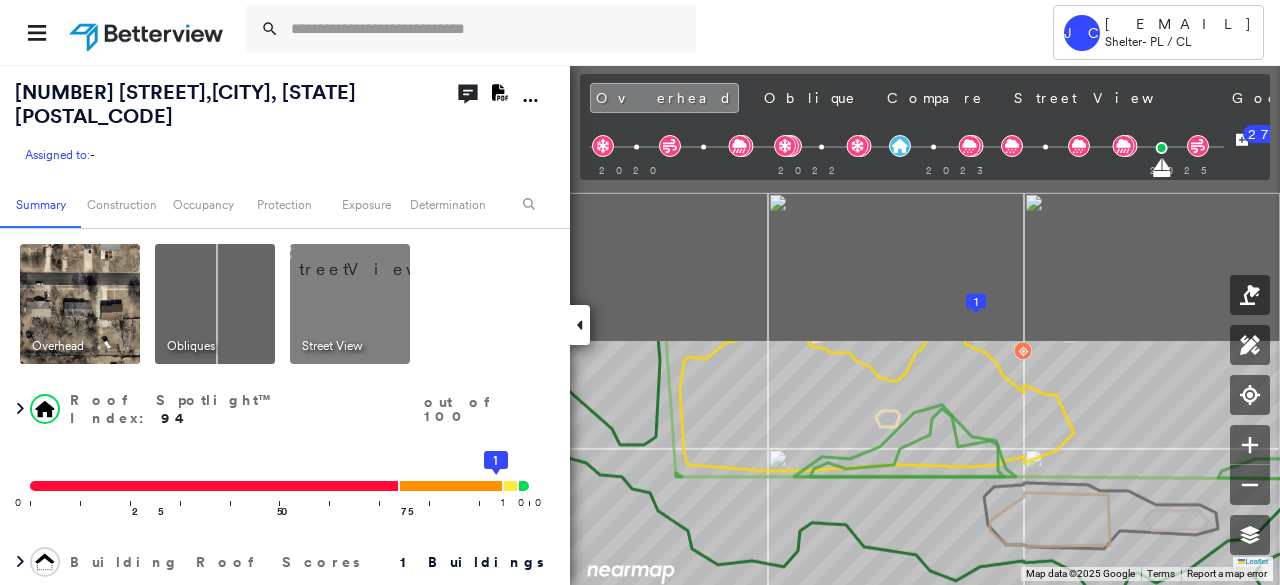 drag, startPoint x: 1145, startPoint y: 293, endPoint x: 1210, endPoint y: 623, distance: 336.3406 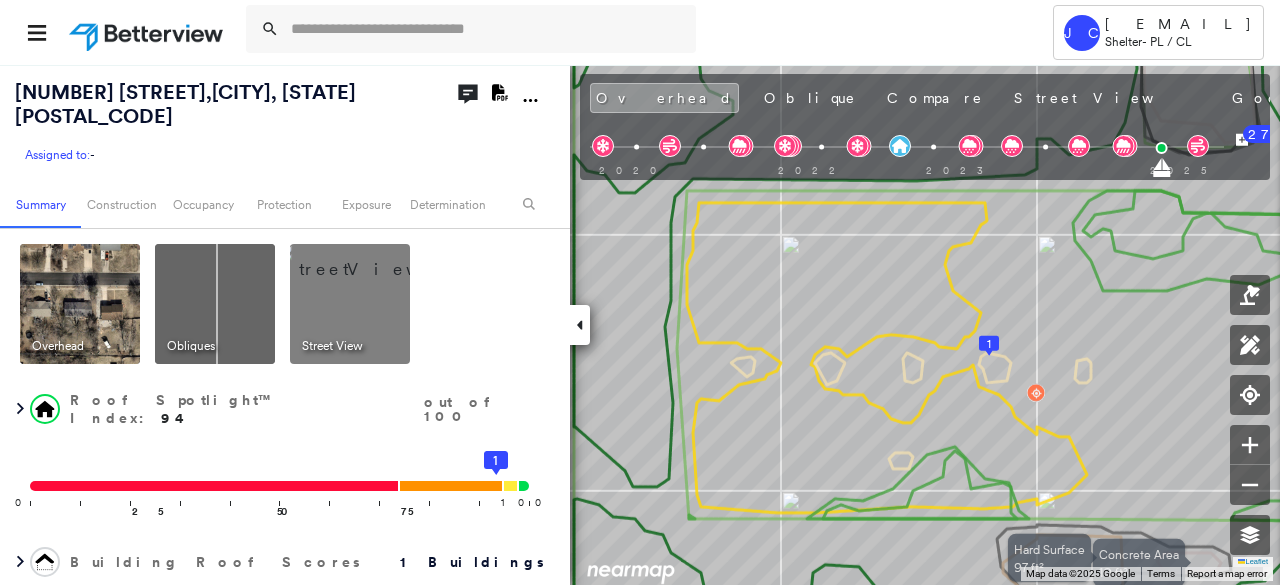 drag, startPoint x: 1166, startPoint y: 504, endPoint x: 1177, endPoint y: 548, distance: 45.35416 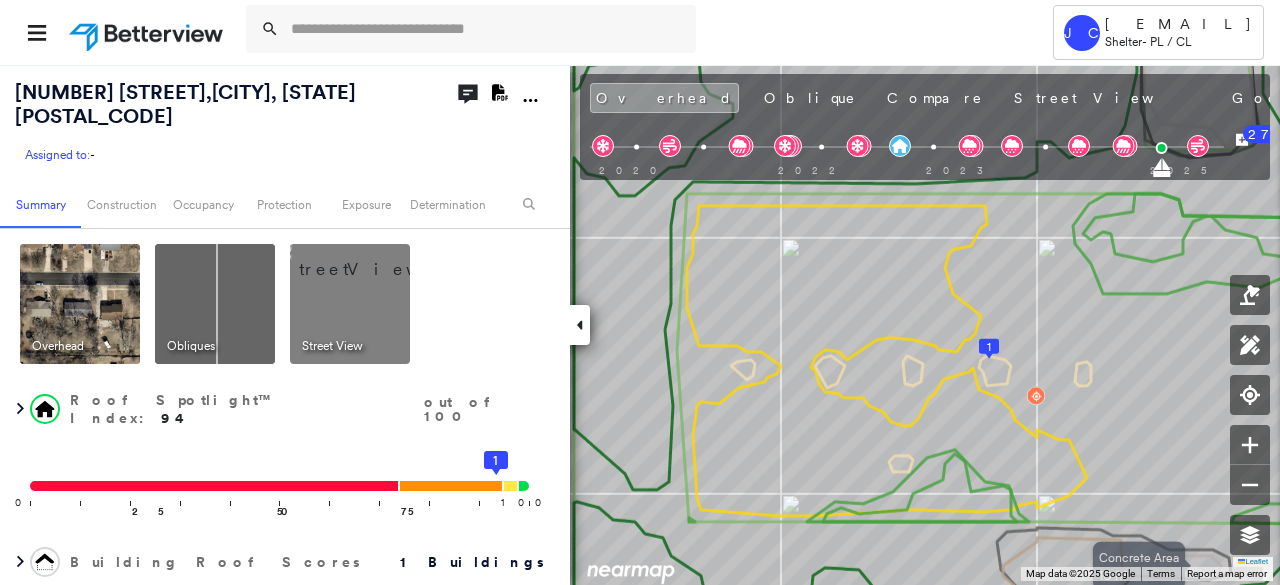 click at bounding box center [215, 304] 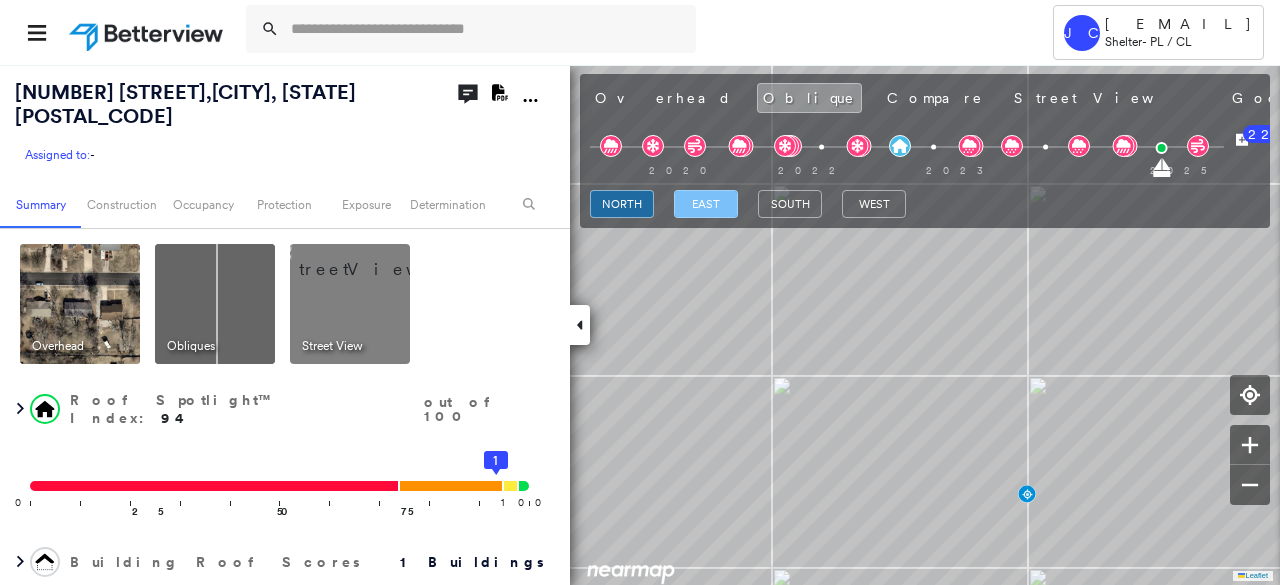 click on "east" at bounding box center (706, 204) 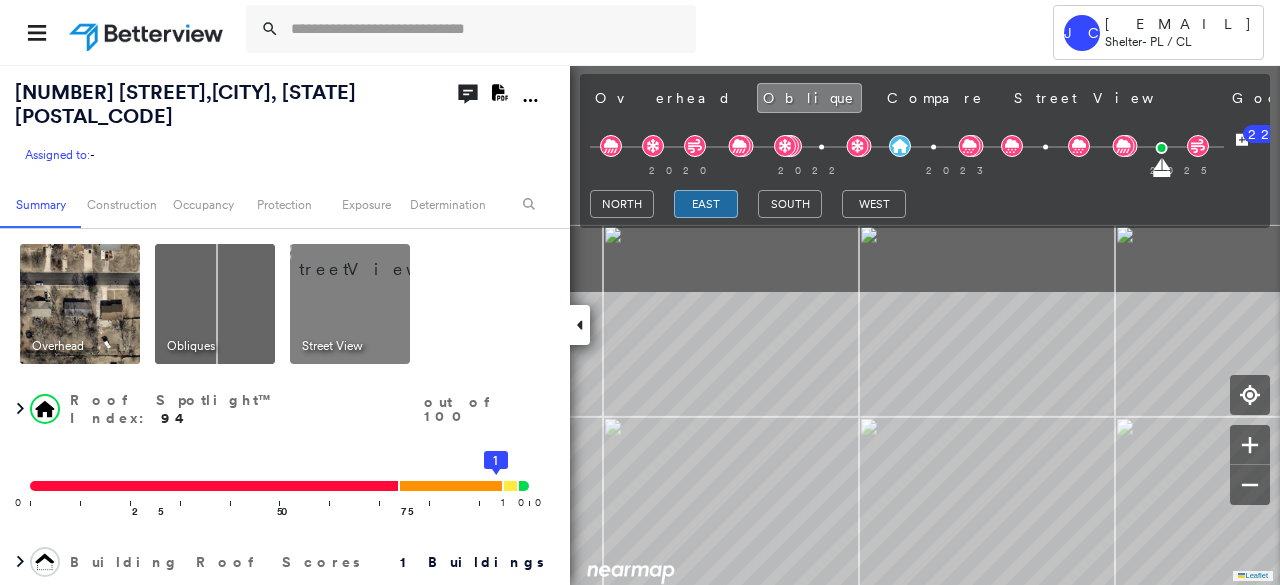 click on "Tower JC [EMAIL] Shelter  -   PL / CL [NUMBER] [STREET] ,  [CITY], [STATE] [POSTAL_CODE] Assigned to:  - Assigned to:  - Assigned to:  - Open Comments Download PDF Report Summary Construction Occupancy Protection Exposure Determination Overhead Obliques Street View Roof Spotlight™ Index :  94 out of 100 0 100 25 50 75 1 Building Roof Scores 1 Buildings Policy Information Flags :  2 (0 cleared, 2 uncleared) Construction Roof Spotlights :  Tile or Shingle Staining, Overhang, Vent Property Features :  Wooden Decking, Road (Drivable Surface), Concrete Area, Maintained Lawn, Natural Pervious Surface and 2 more Roof Age :  9+ years old. 1 Building 1 :  9+ years Roof Size & Shape :  1 building  - Gable | Asphalt Shingle BuildZoom - Building Permit Data and Analysis Occupancy Place Detail Protection Exposure Fire Path FEMA Risk Index Hail Claim Predictor: More Risky 2   out of  5 Wind Claim Predictor: Average Risk 3   out of  5 Wildfire Hurricane Regional Hazard: 3   out of  5 Tree Fall Risk:  Present   :" at bounding box center (640, 292) 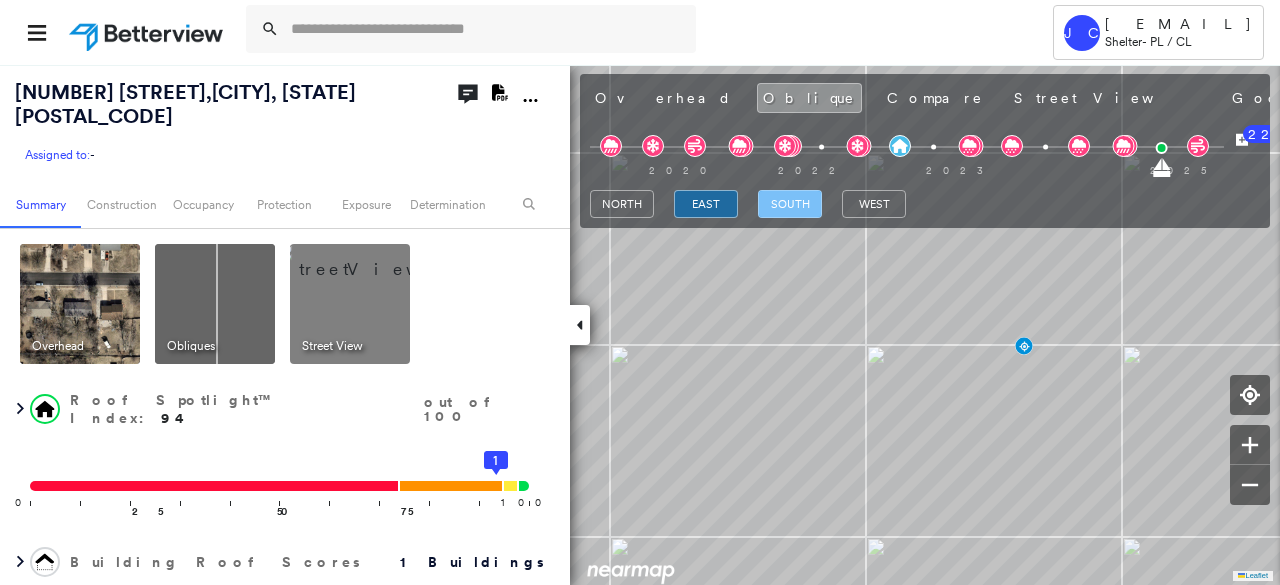click on "south" at bounding box center [790, 204] 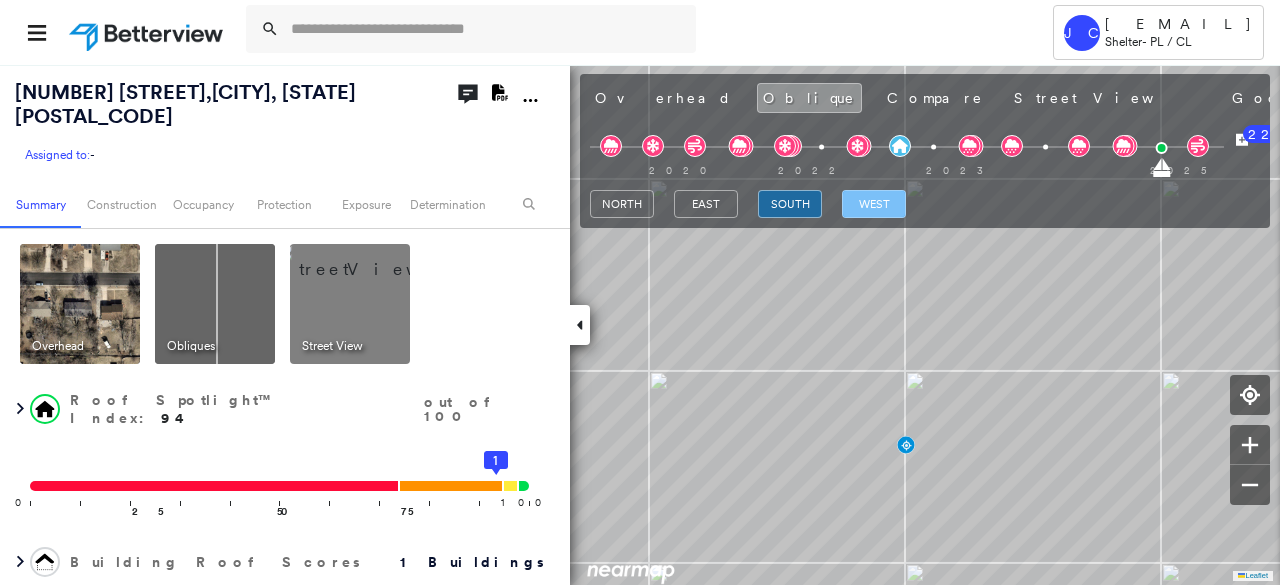 click on "west" at bounding box center [874, 204] 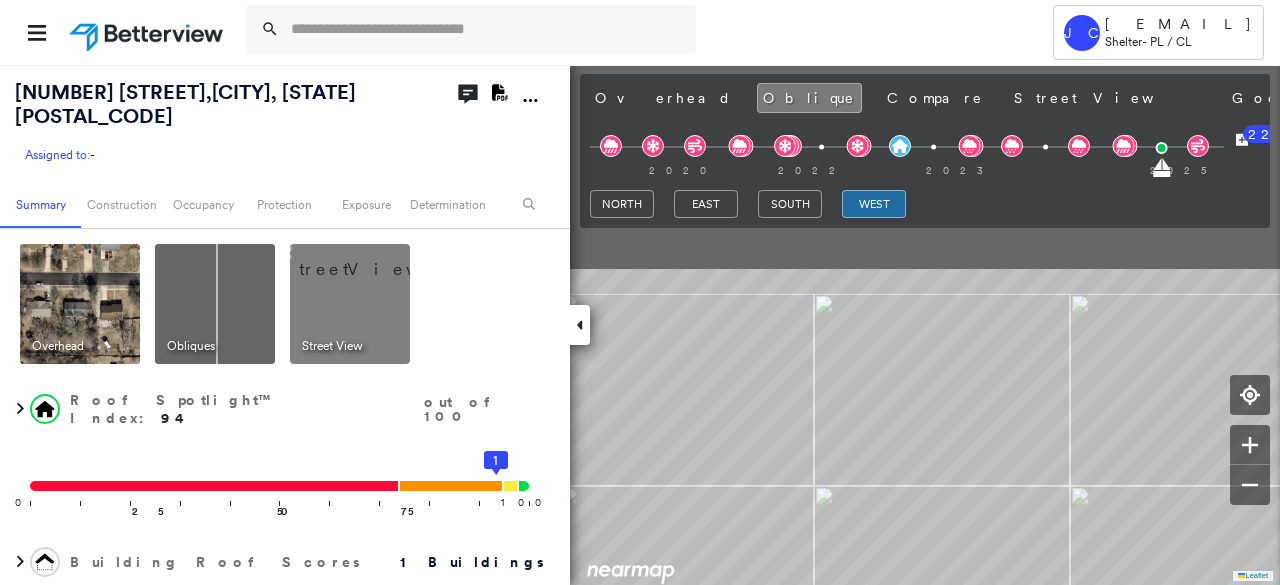 click on "Tower JC [EMAIL] Shelter  -   PL / CL [NUMBER] [STREET] ,  [CITY], [STATE] [POSTAL_CODE] Assigned to:  - Assigned to:  - Assigned to:  - Open Comments Download PDF Report Summary Construction Occupancy Protection Exposure Determination Overhead Obliques Street View Roof Spotlight™ Index :  94 out of 100 0 100 25 50 75 1 Building Roof Scores 1 Buildings Policy Information Flags :  2 (0 cleared, 2 uncleared) Construction Roof Spotlights :  Tile or Shingle Staining, Overhang, Vent Property Features :  Wooden Decking, Road (Drivable Surface), Concrete Area, Maintained Lawn, Natural Pervious Surface and 2 more Roof Age :  9+ years old. 1 Building 1 :  9+ years Roof Size & Shape :  1 building  - Gable | Asphalt Shingle BuildZoom - Building Permit Data and Analysis Occupancy Place Detail Protection Exposure Fire Path FEMA Risk Index Hail Claim Predictor: More Risky 2   out of  5 Wind Claim Predictor: Average Risk 3   out of  5 Wildfire Hurricane Regional Hazard: 3   out of  5 Tree Fall Risk:  Present   :" at bounding box center [640, 292] 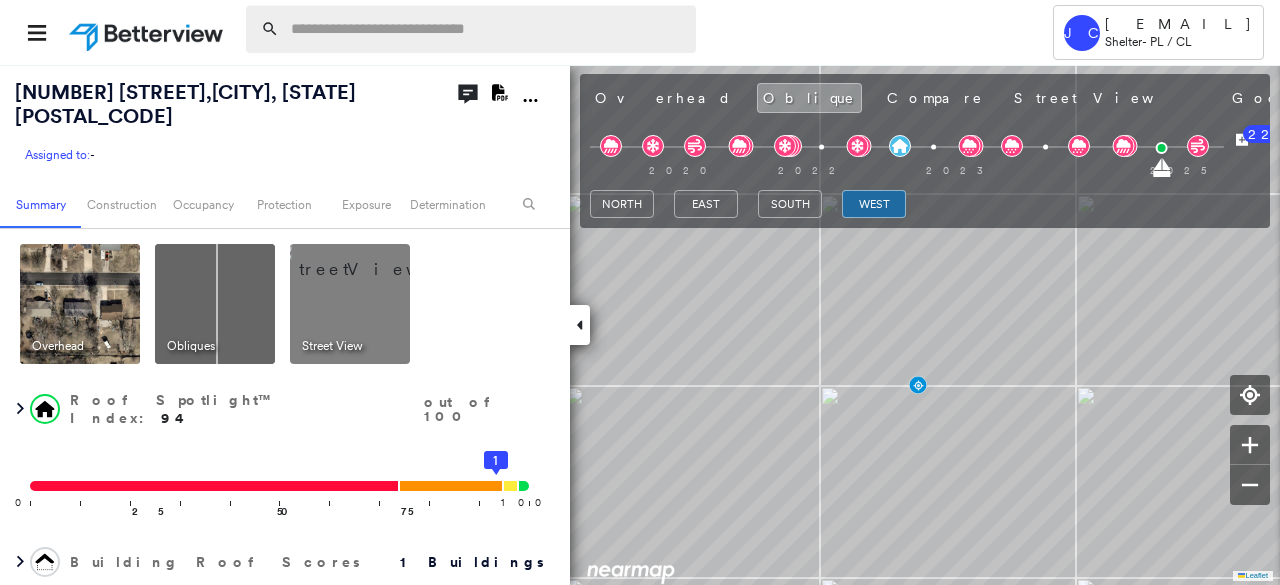click at bounding box center [487, 29] 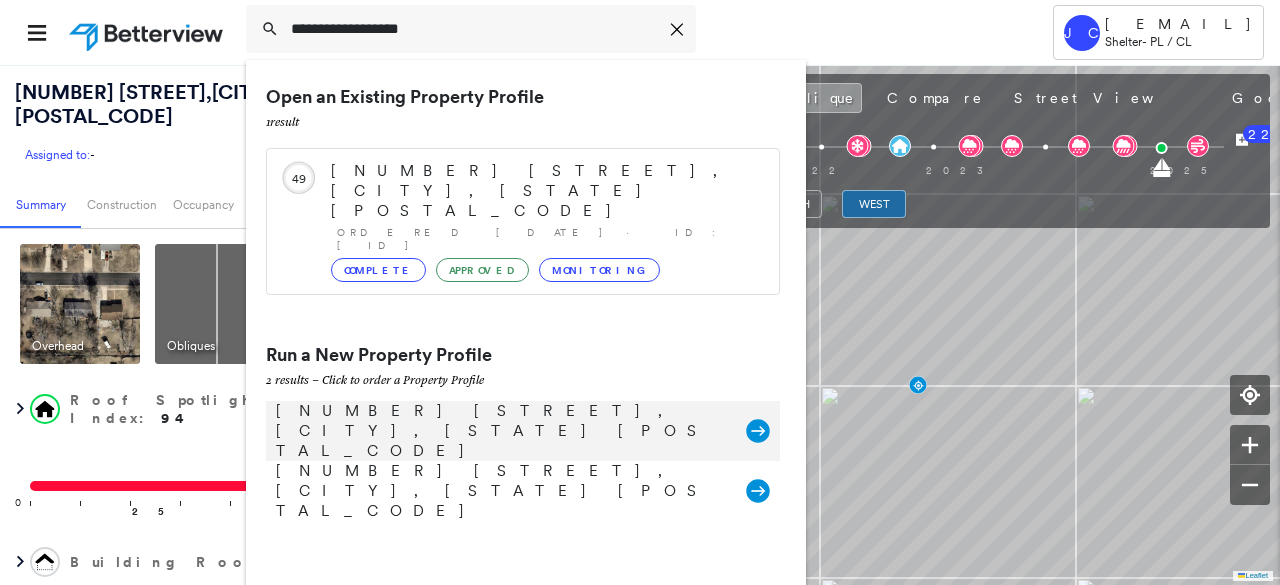 type on "**********" 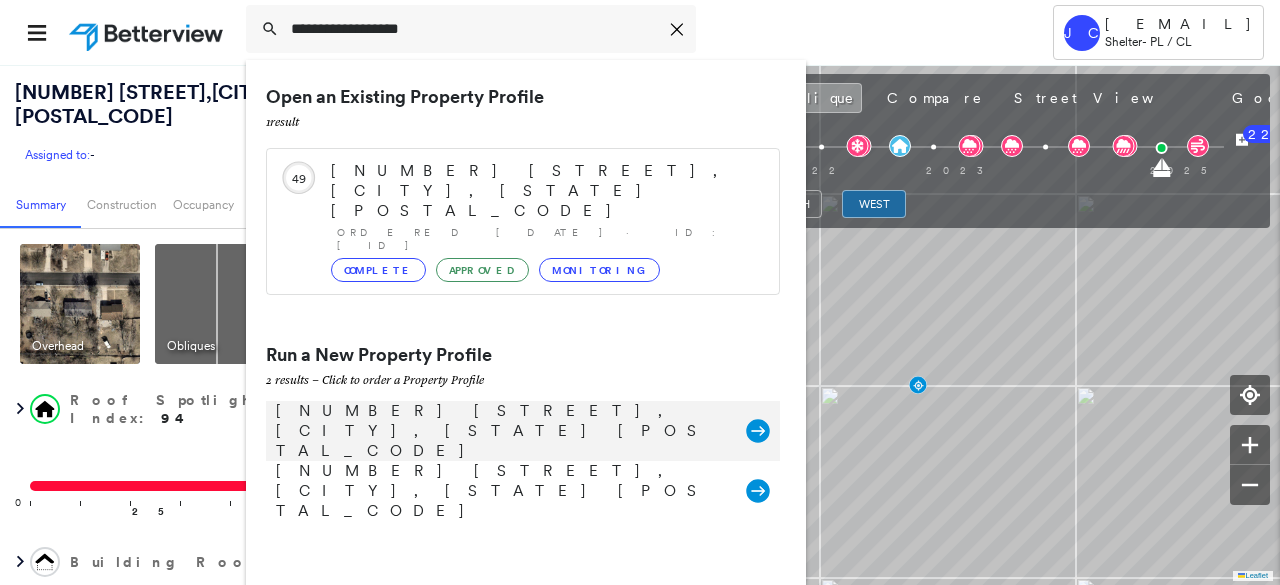 click 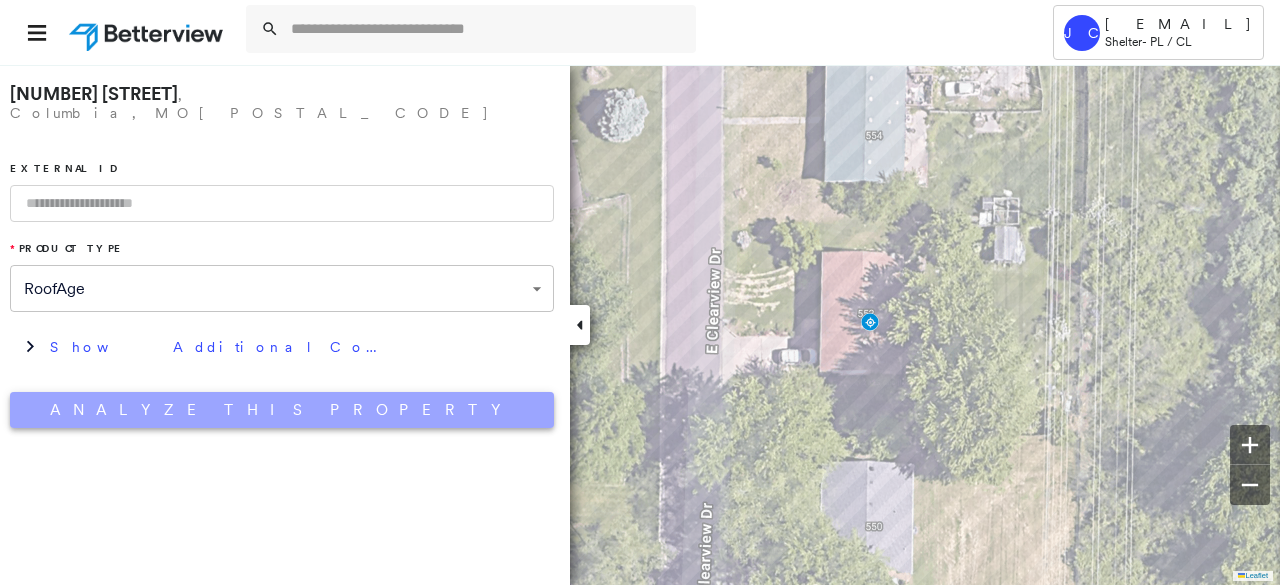 click on "Analyze This Property" at bounding box center (282, 410) 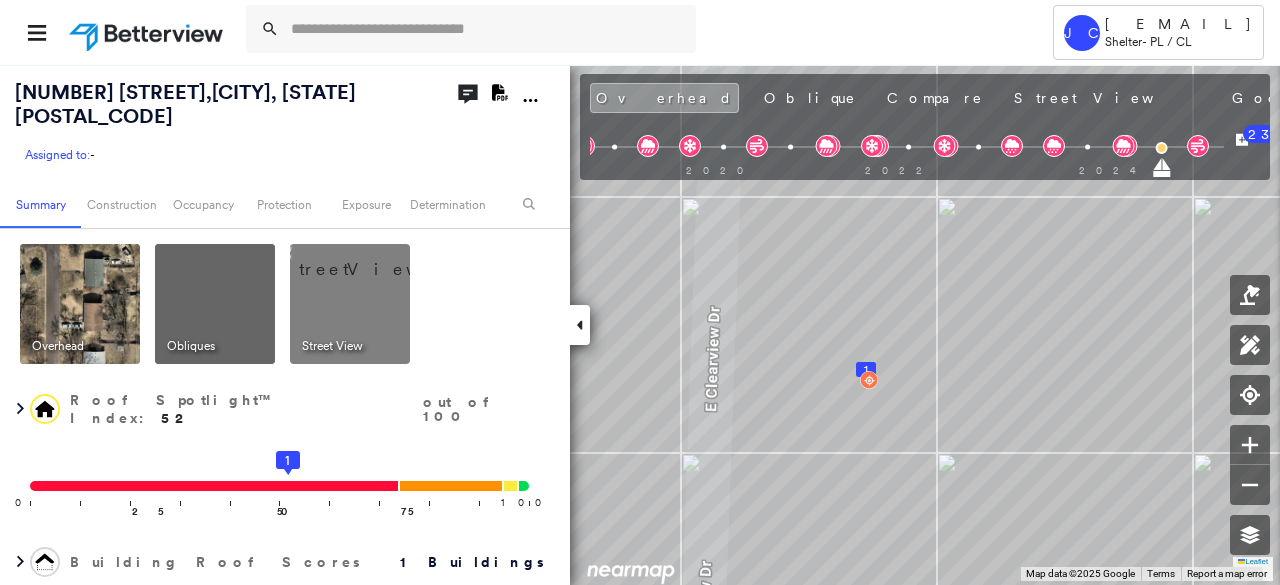 click at bounding box center [374, 259] 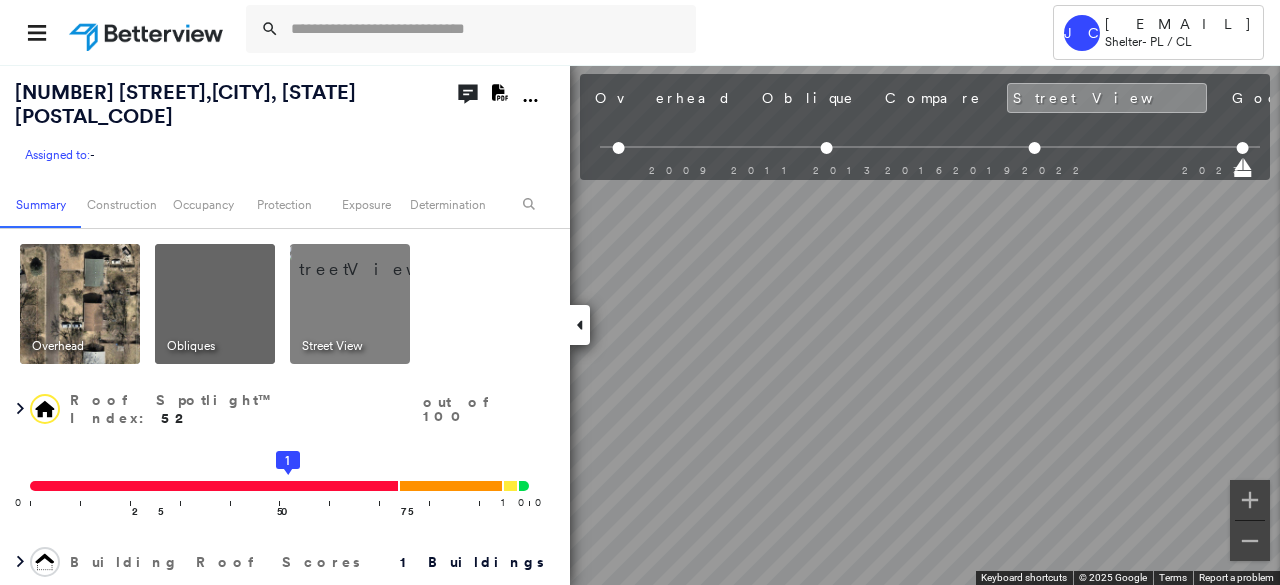 click at bounding box center [215, 304] 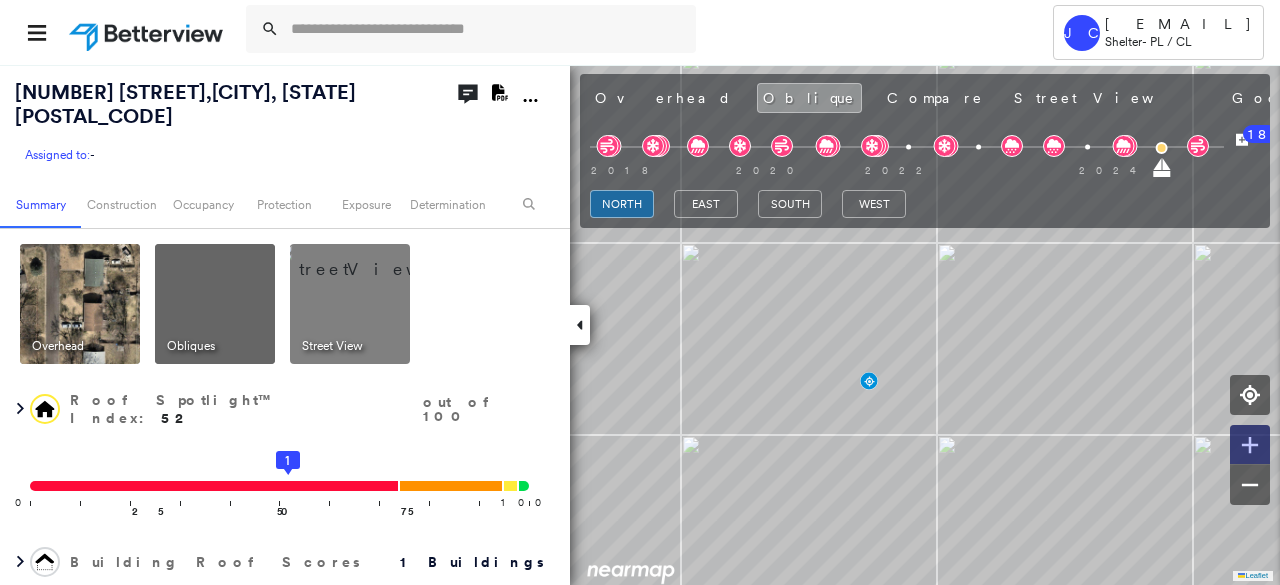 click 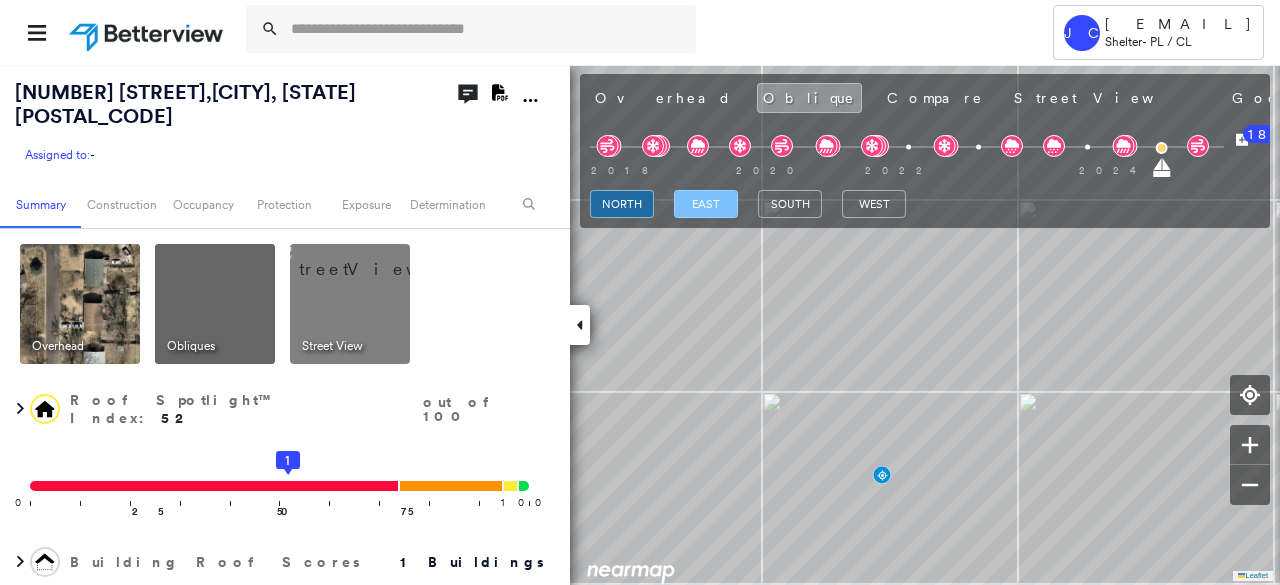click on "east" at bounding box center (706, 204) 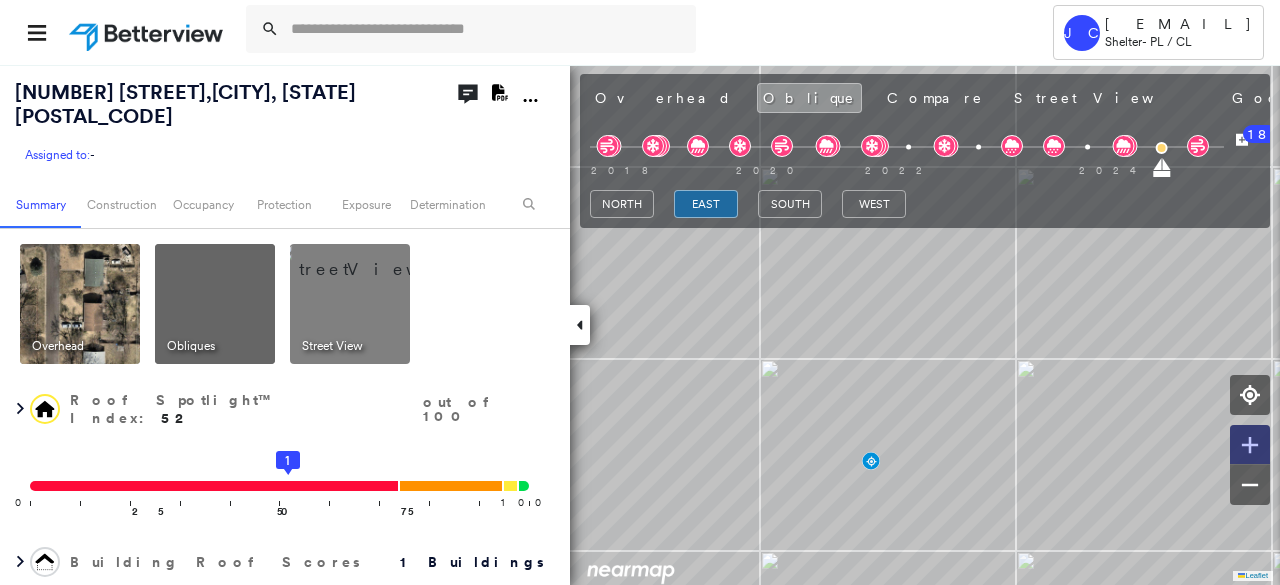 click 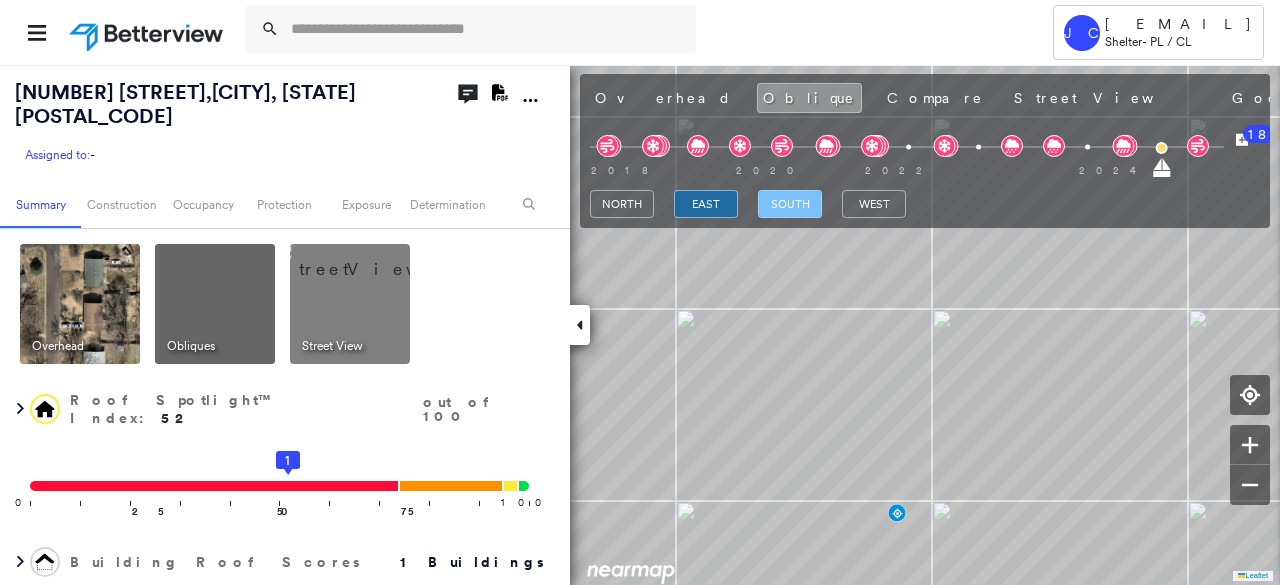 click on "south" at bounding box center [790, 204] 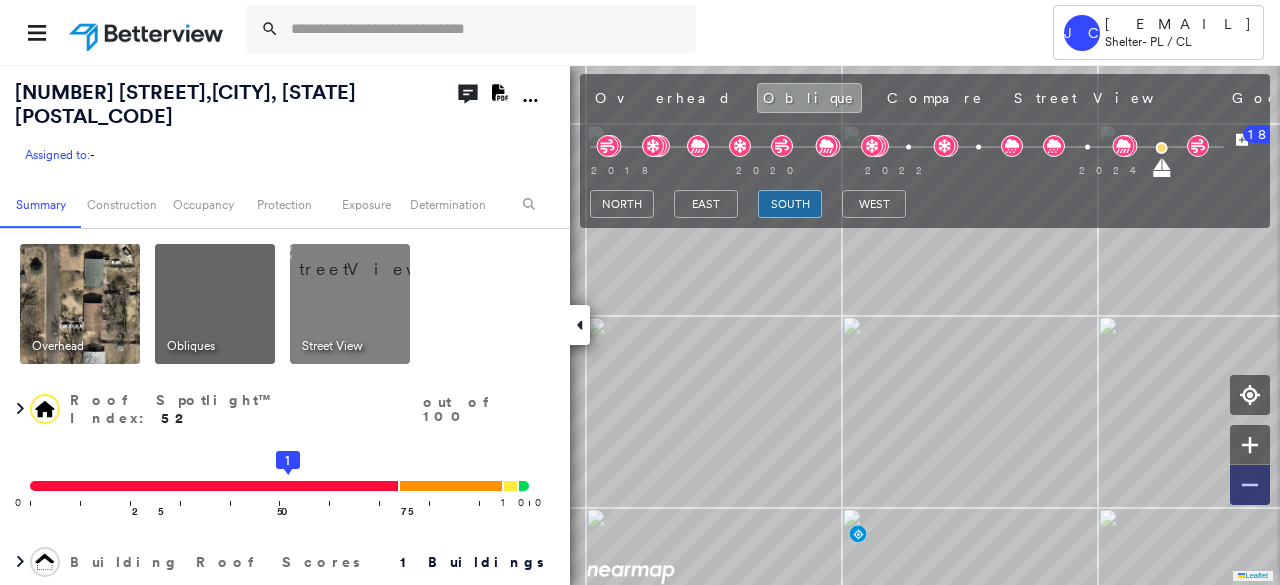 click 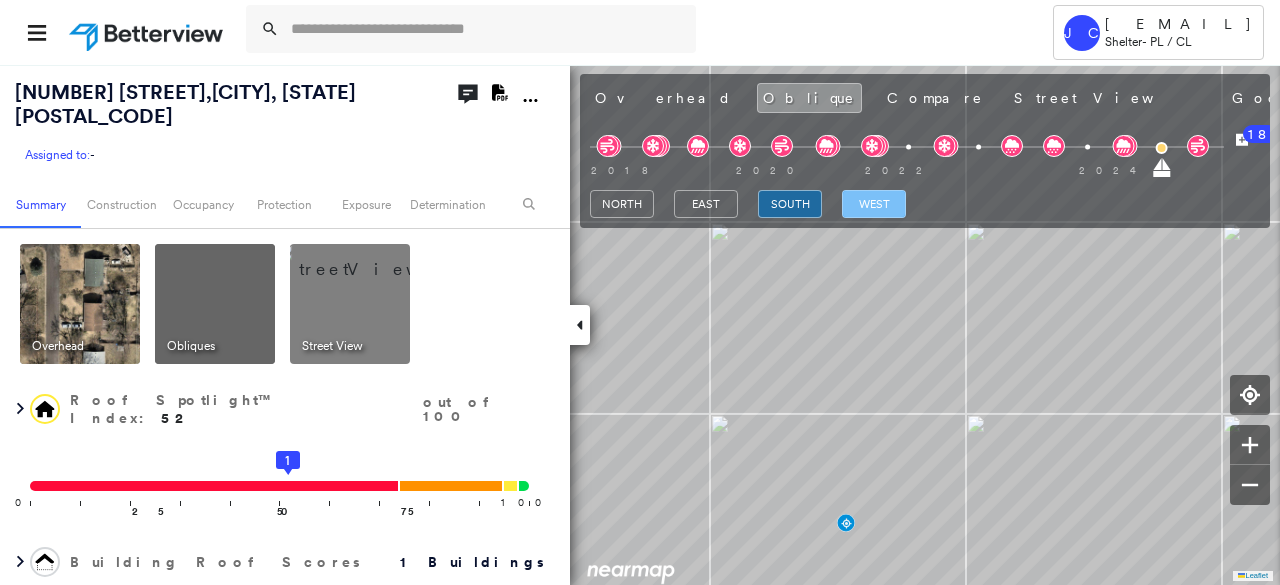 click on "west" at bounding box center [874, 204] 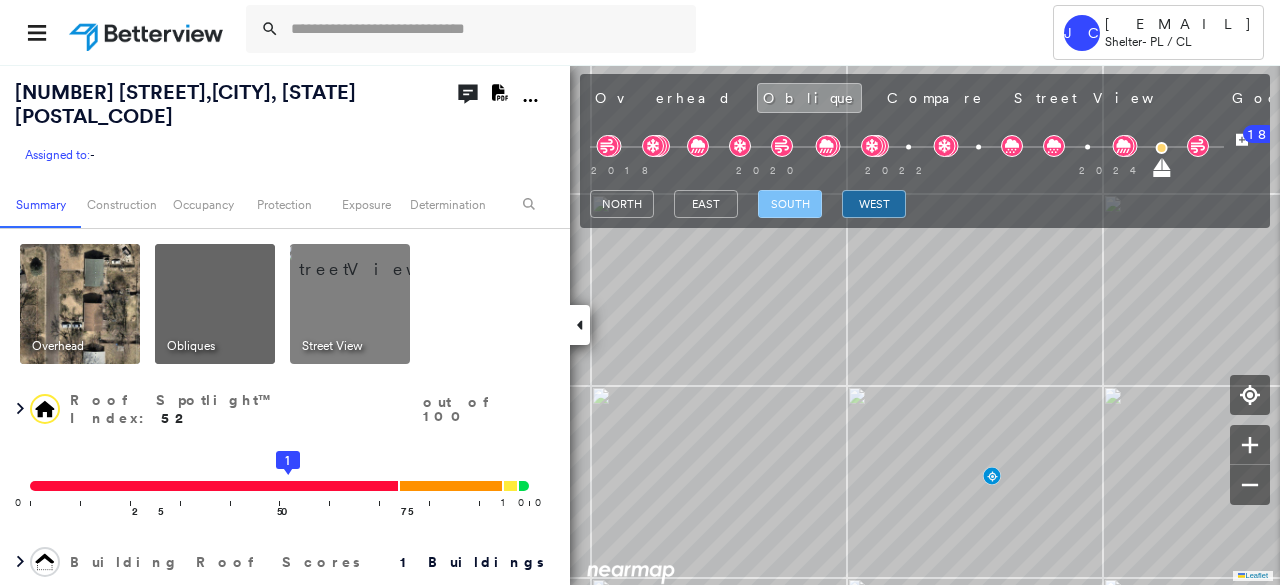click on "south" at bounding box center (790, 204) 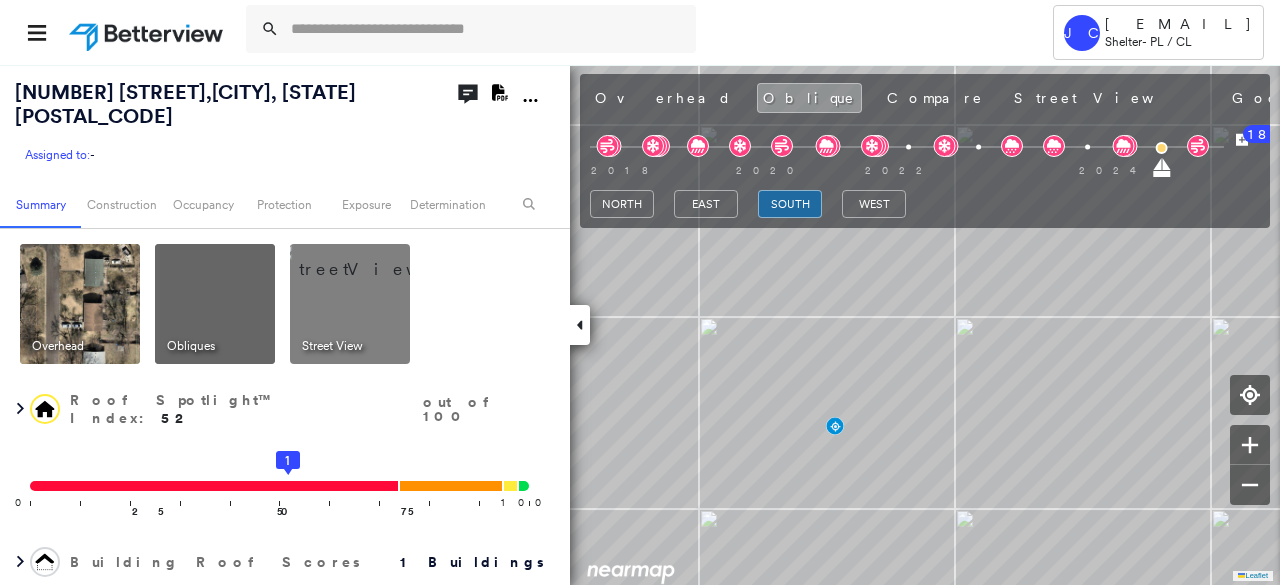 click at bounding box center [80, 304] 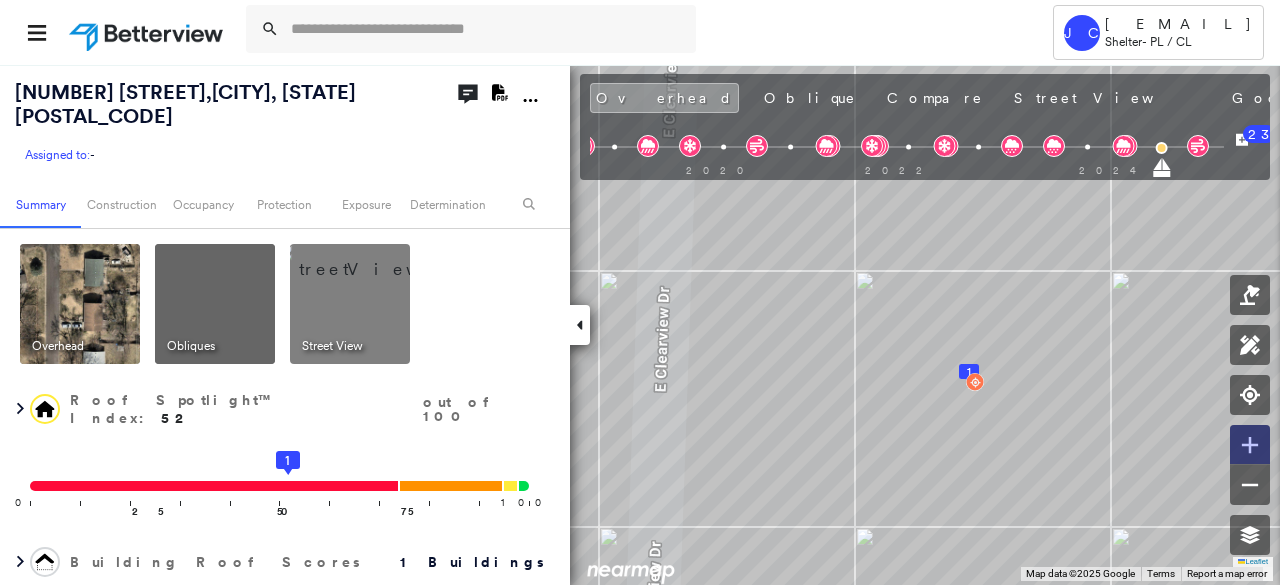 click 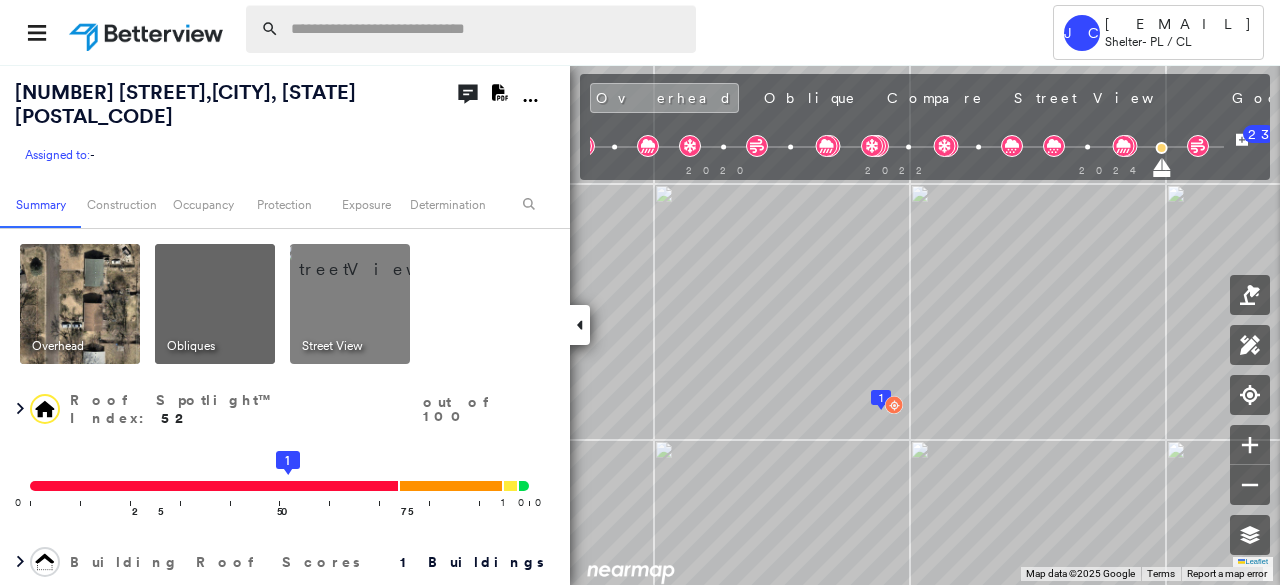 click at bounding box center (487, 29) 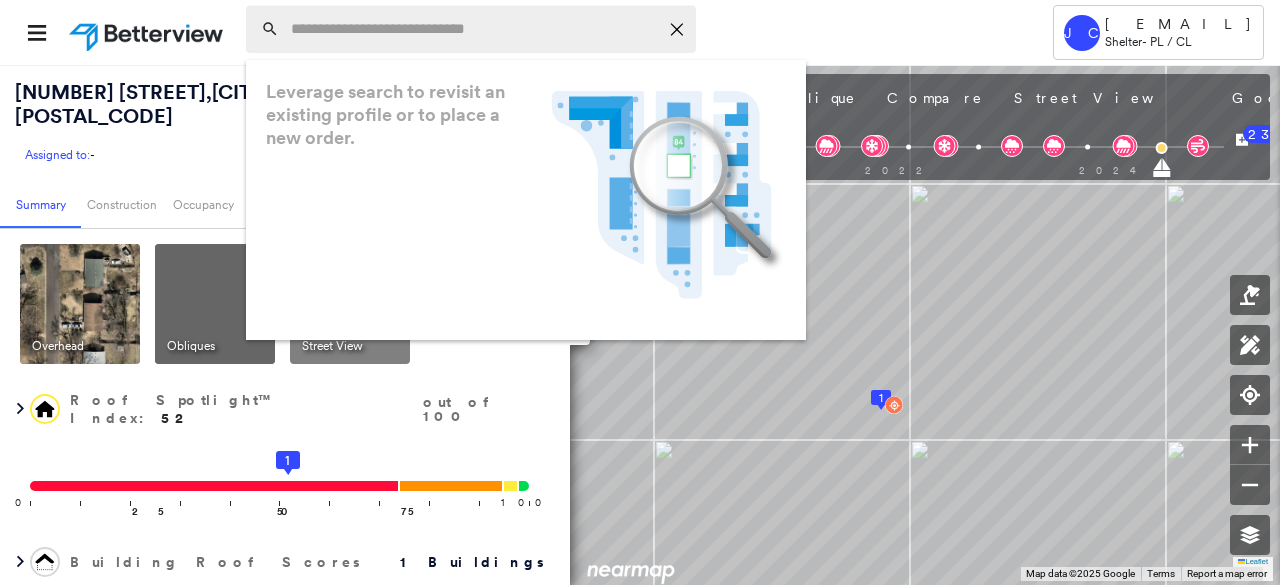 type on "*" 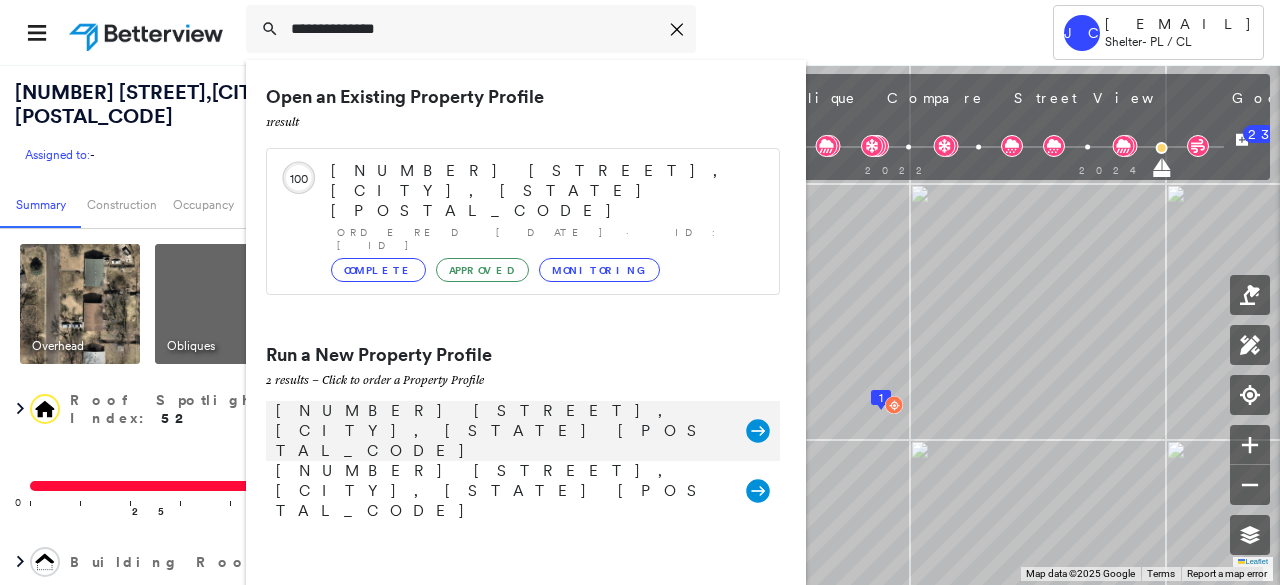 type on "**********" 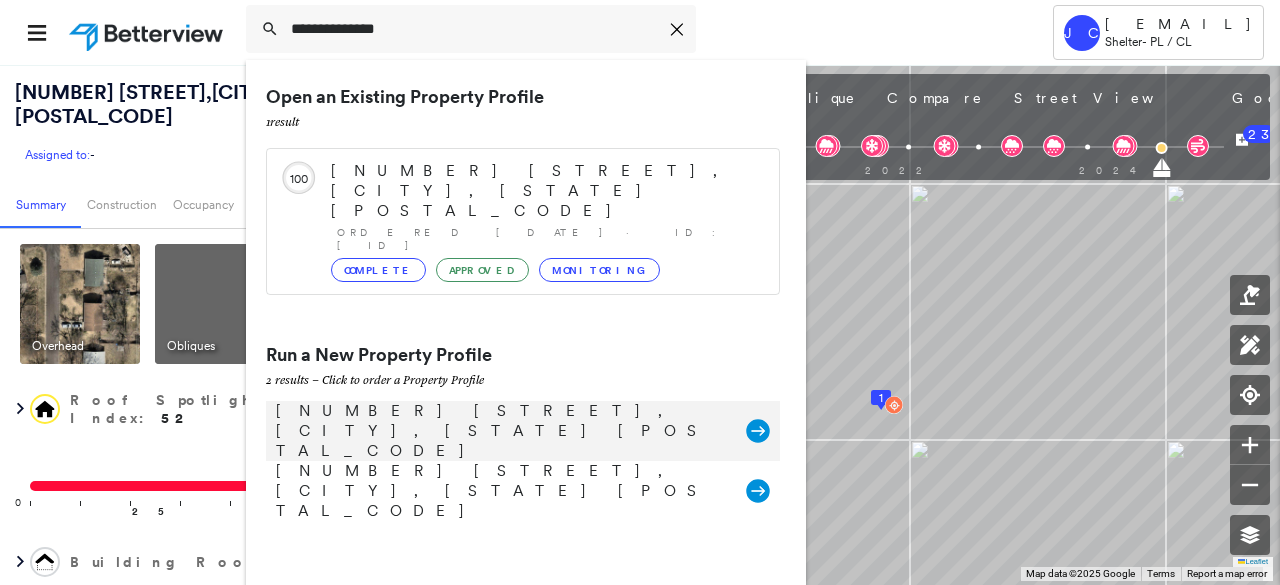 click 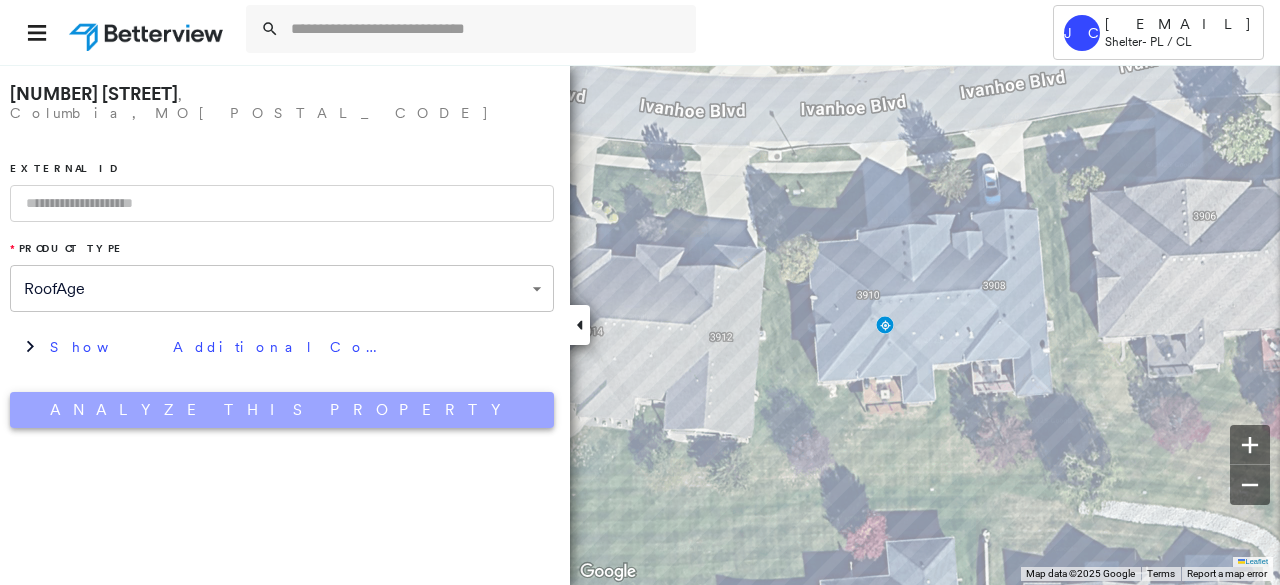 click on "Analyze This Property" at bounding box center [282, 410] 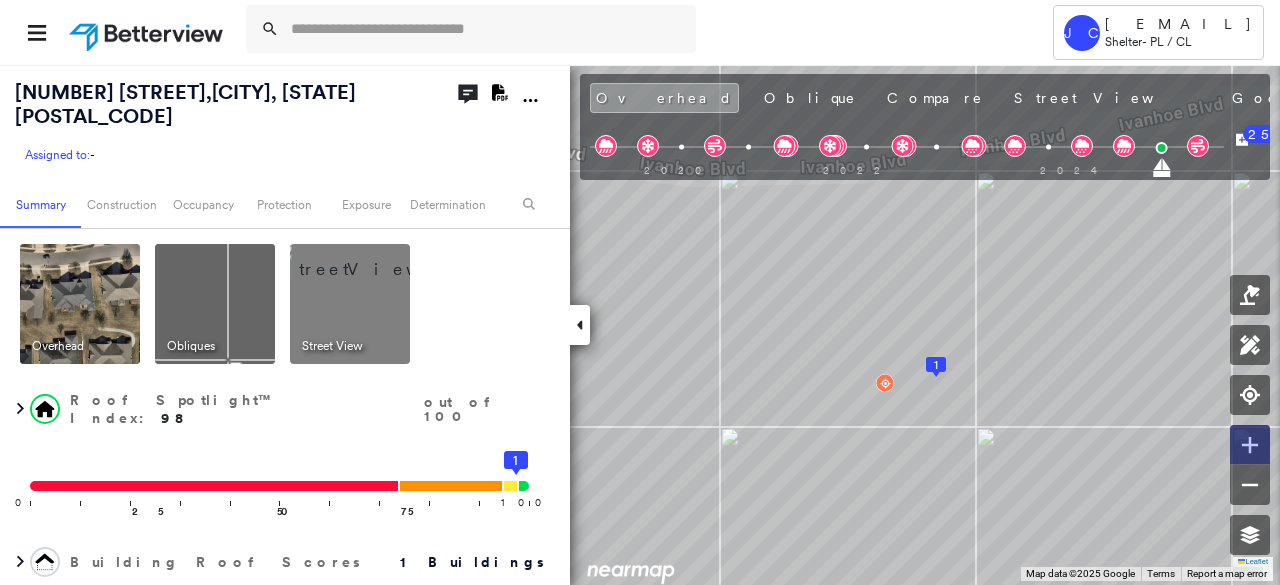 click 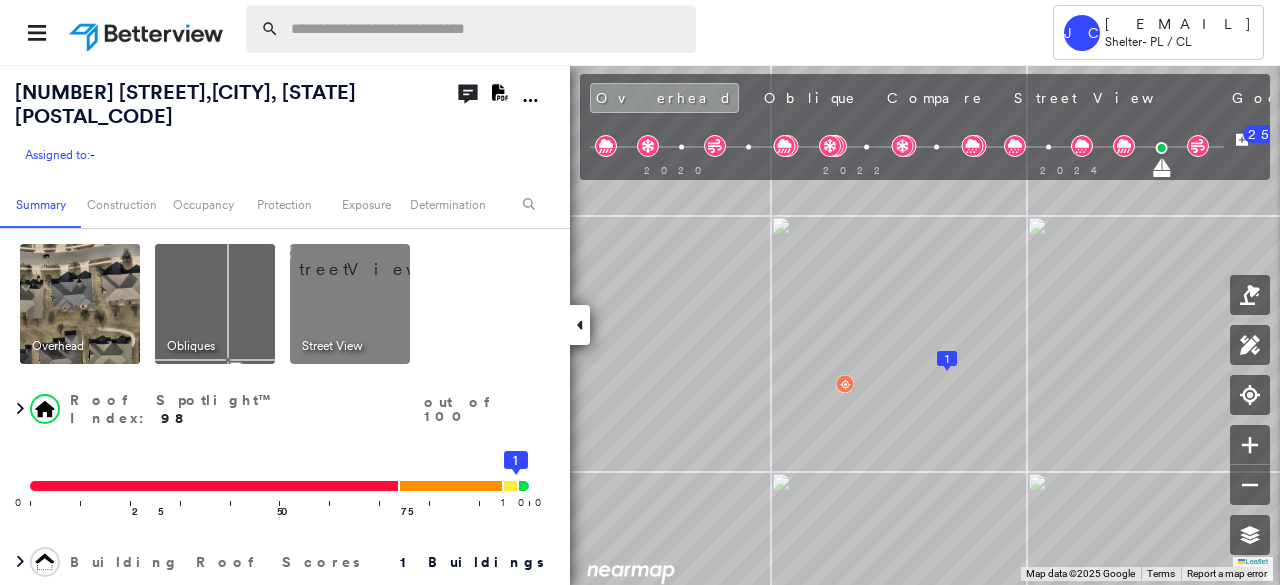 click at bounding box center [487, 29] 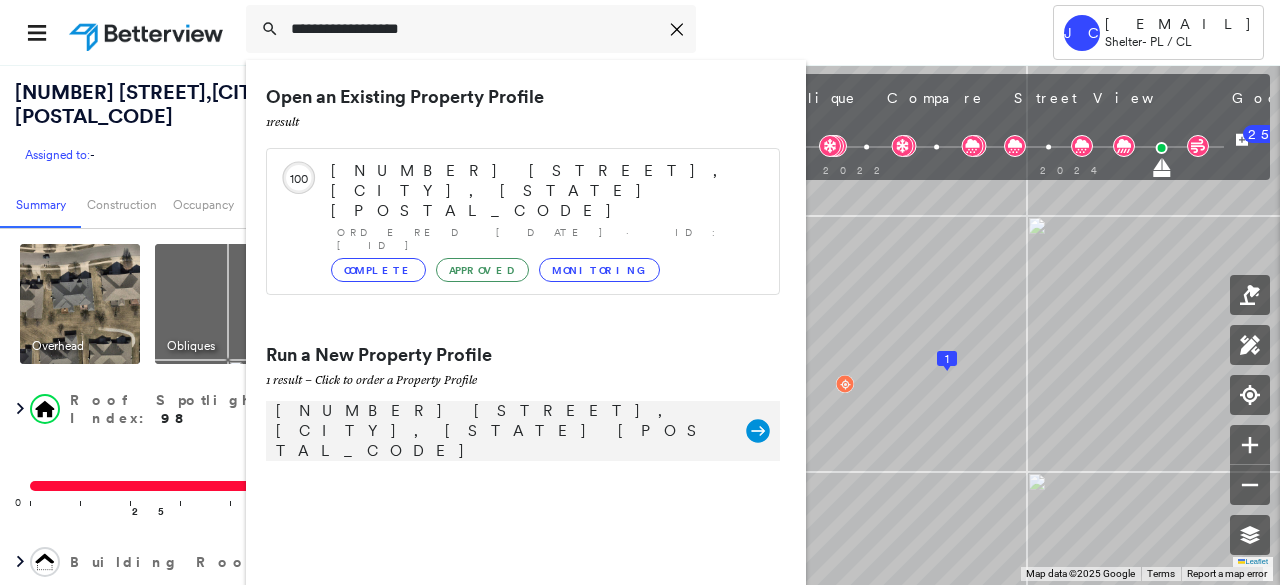 type on "**********" 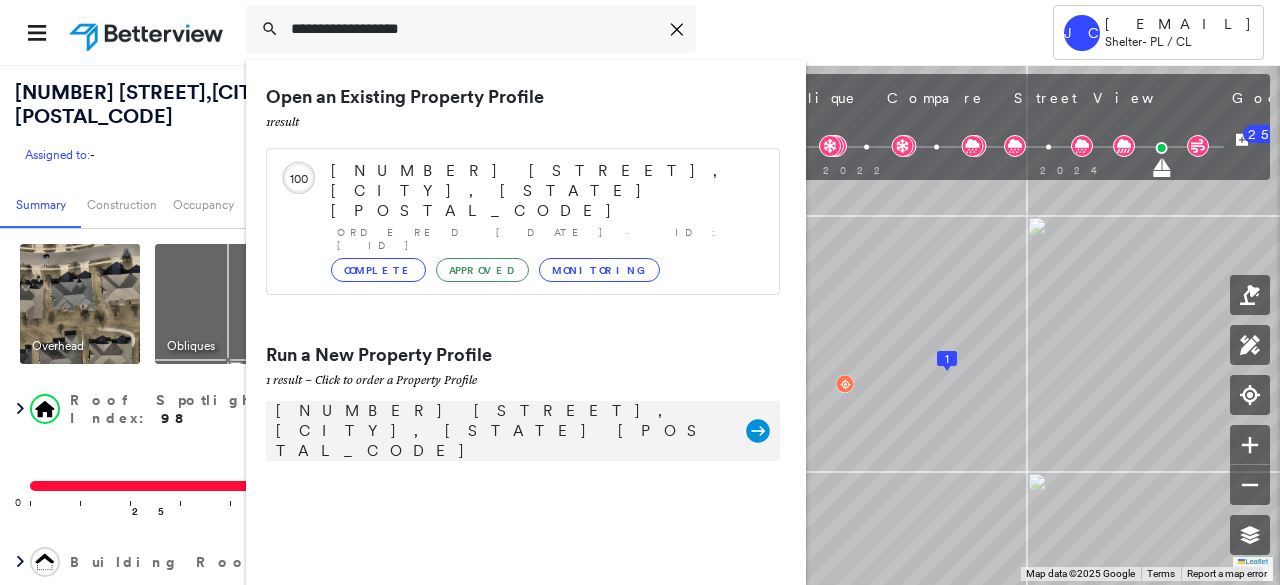 click 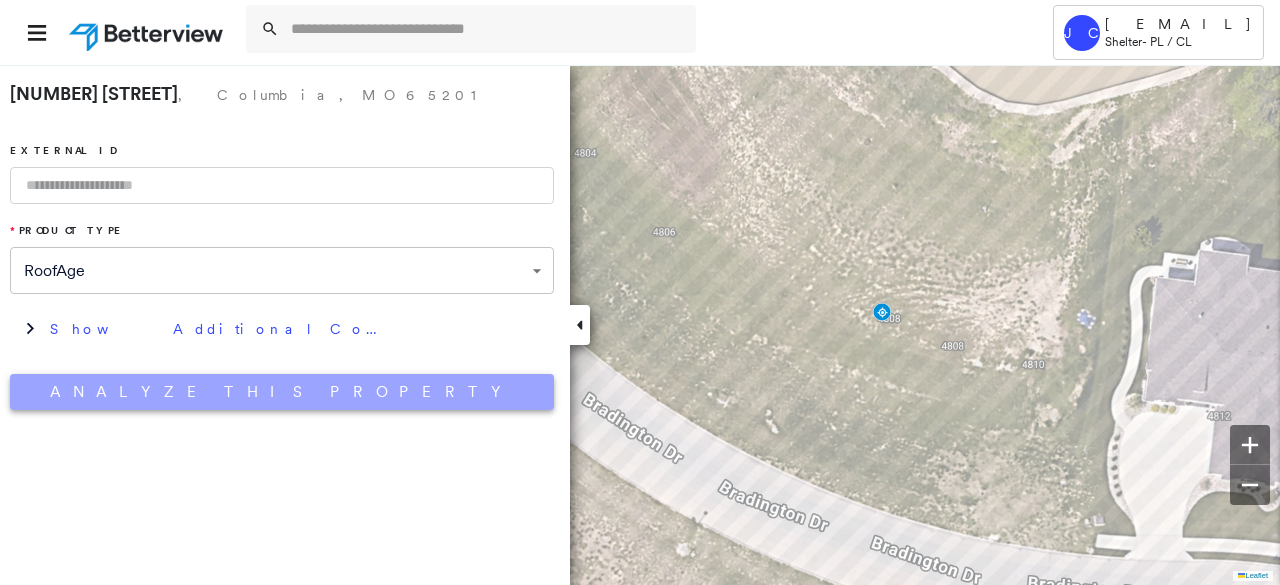 click on "Analyze This Property" at bounding box center (282, 392) 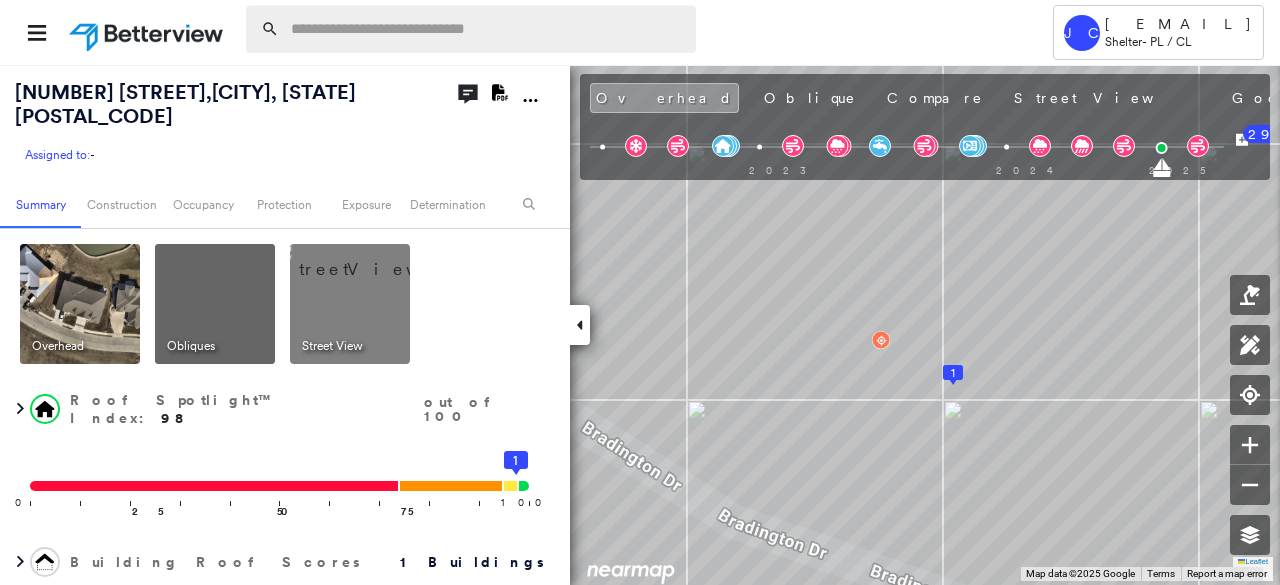 click at bounding box center (487, 29) 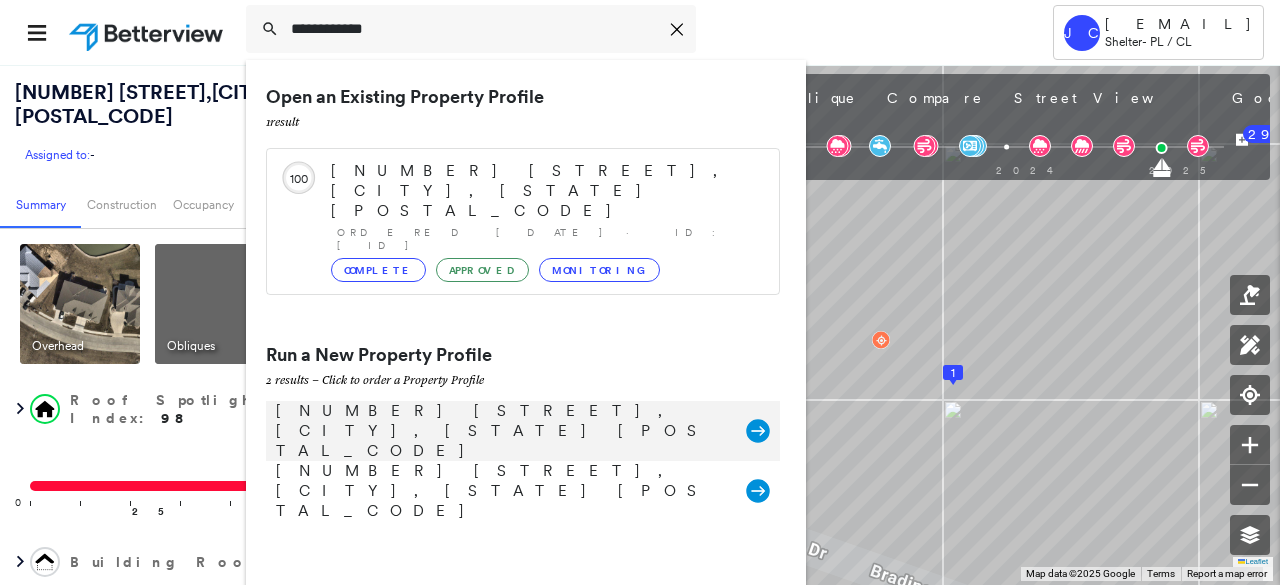 type on "**********" 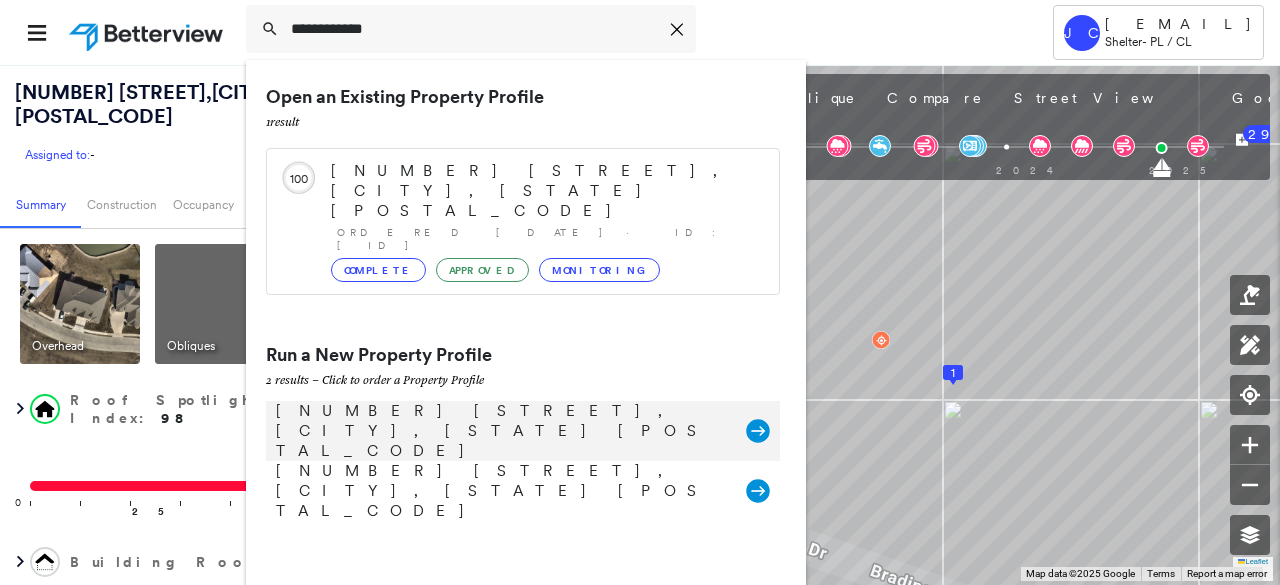 click 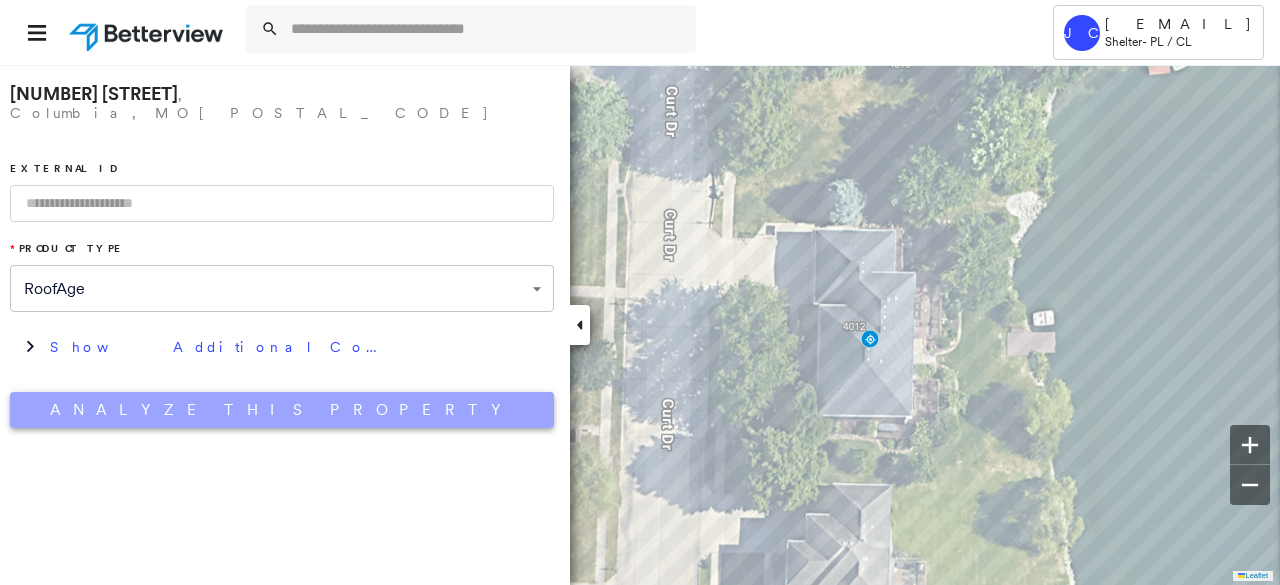 click on "Analyze This Property" at bounding box center (282, 410) 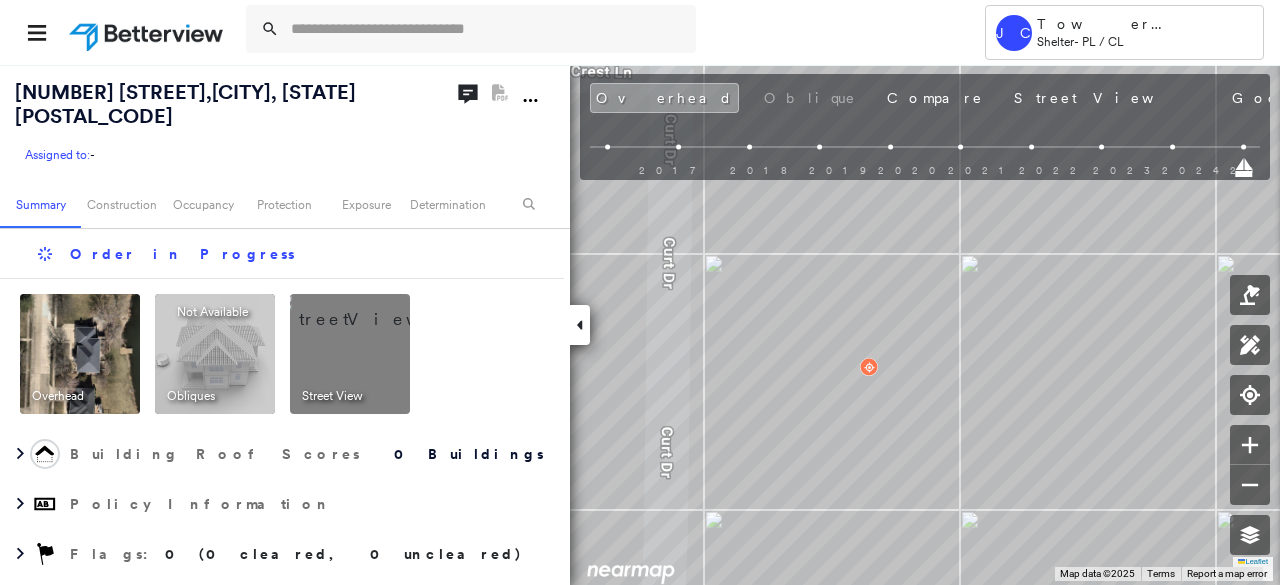 scroll, scrollTop: 0, scrollLeft: 0, axis: both 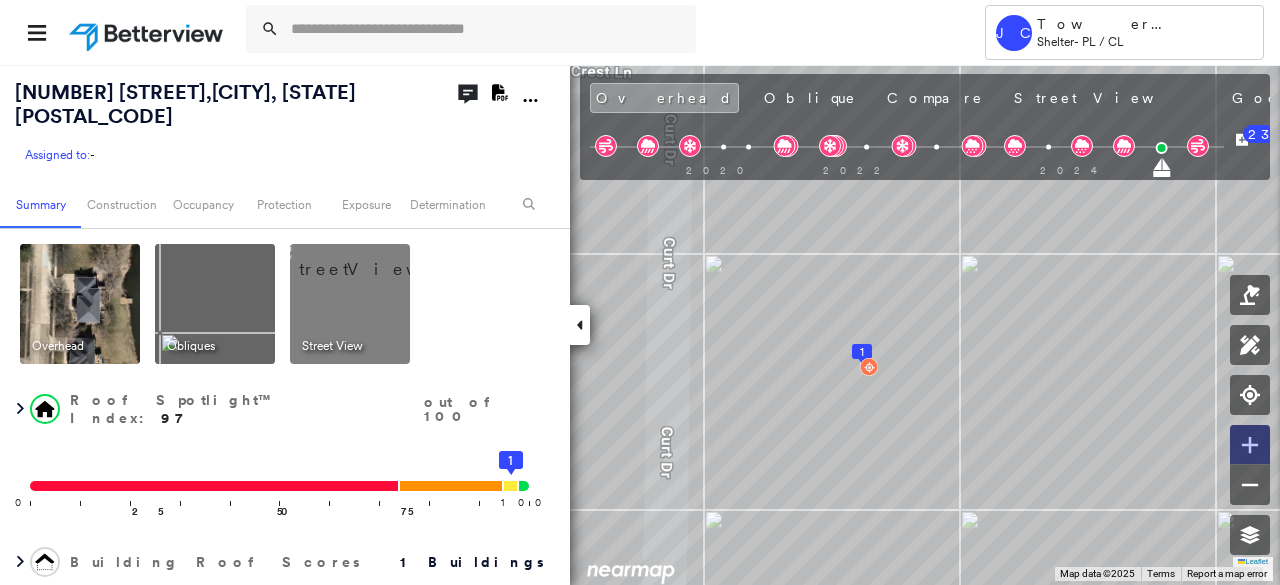 click 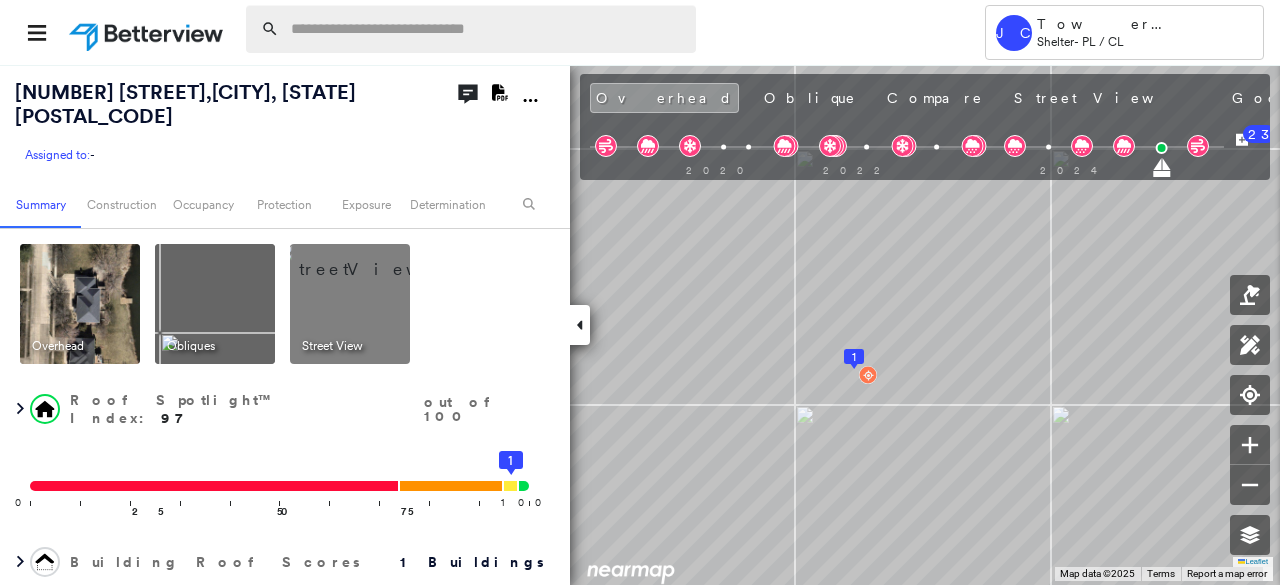 click at bounding box center (487, 29) 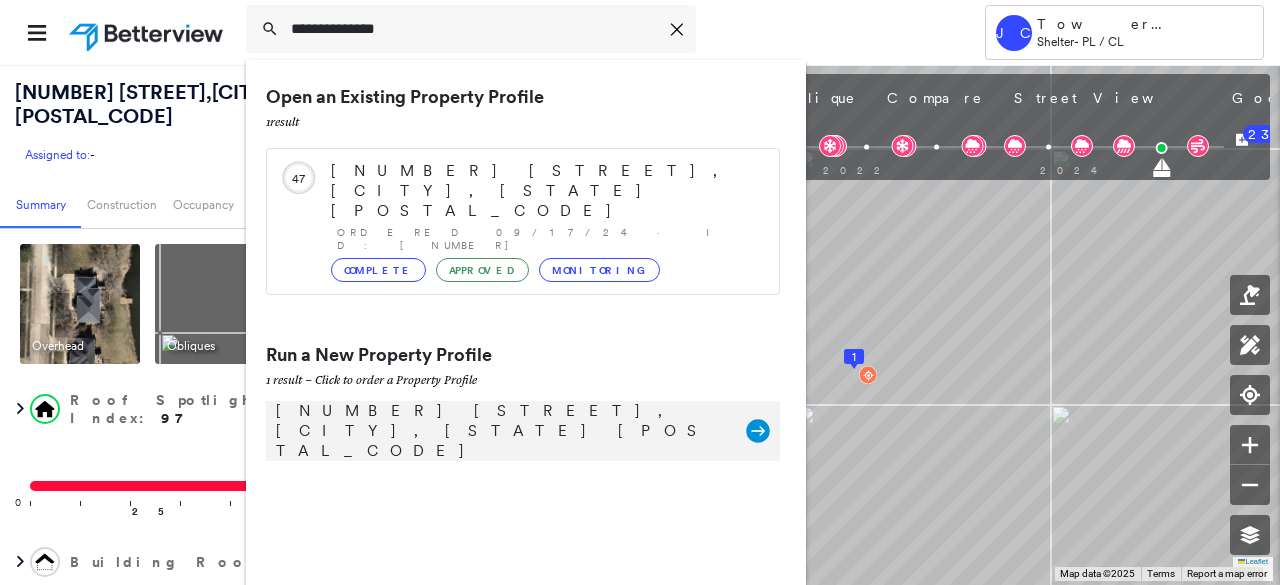type on "**********" 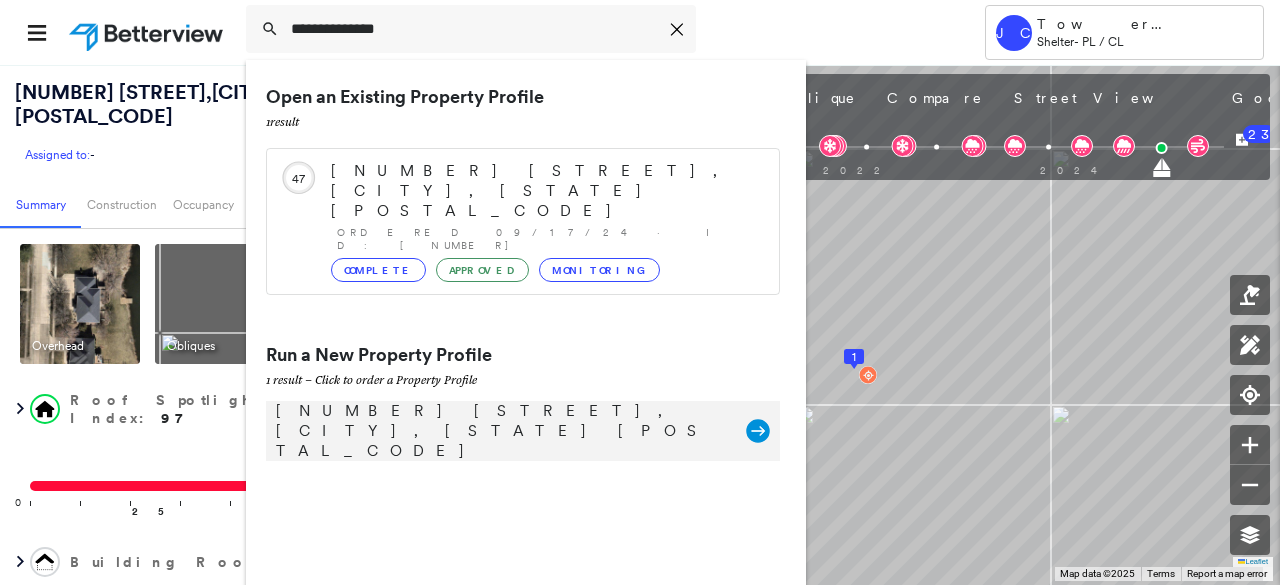 click 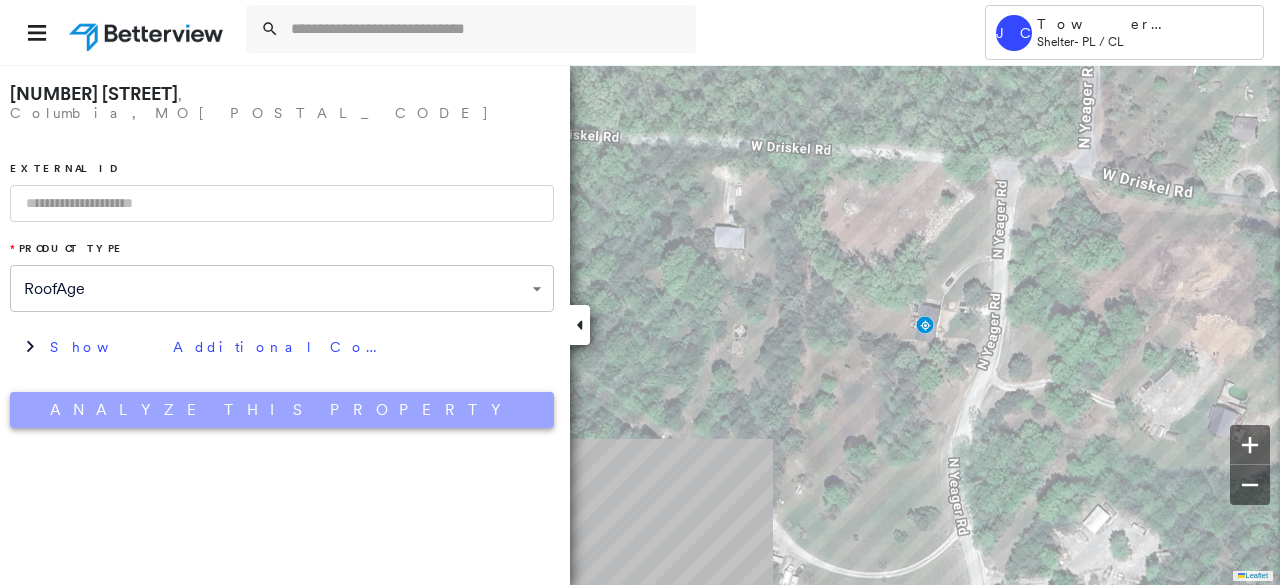 click on "Analyze This Property" at bounding box center (282, 410) 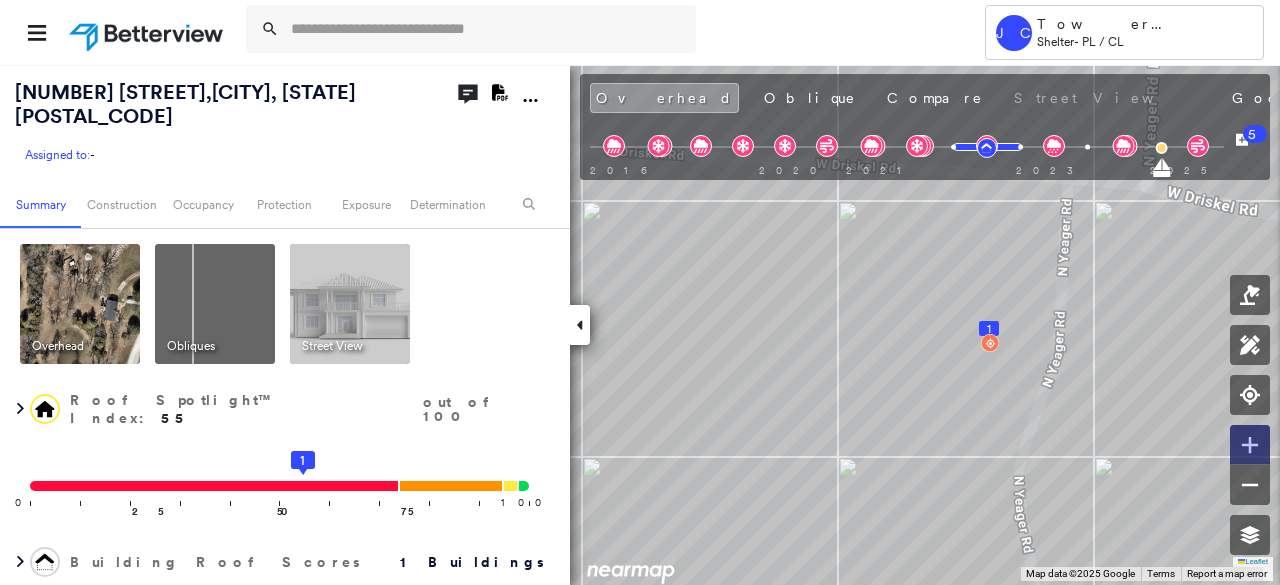click at bounding box center (1250, 445) 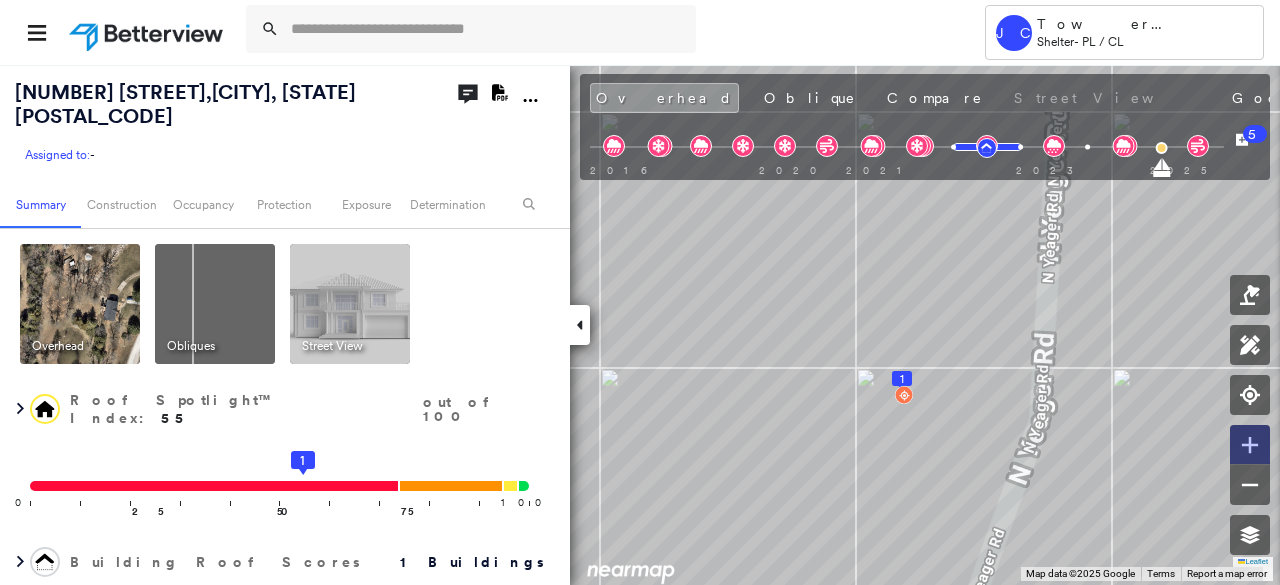 click 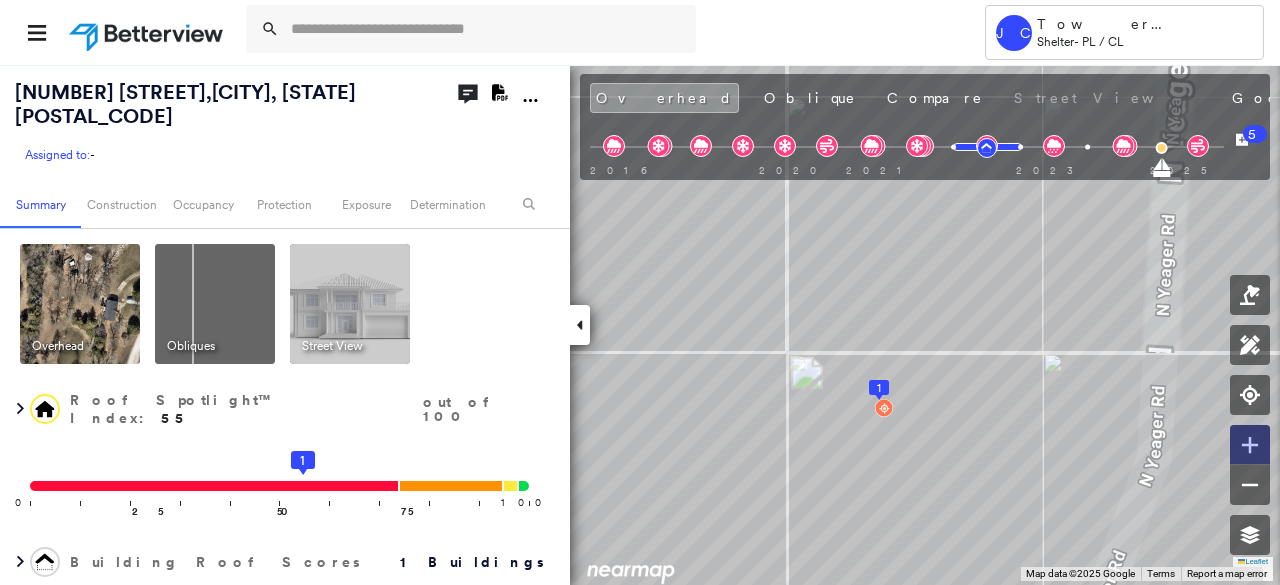click 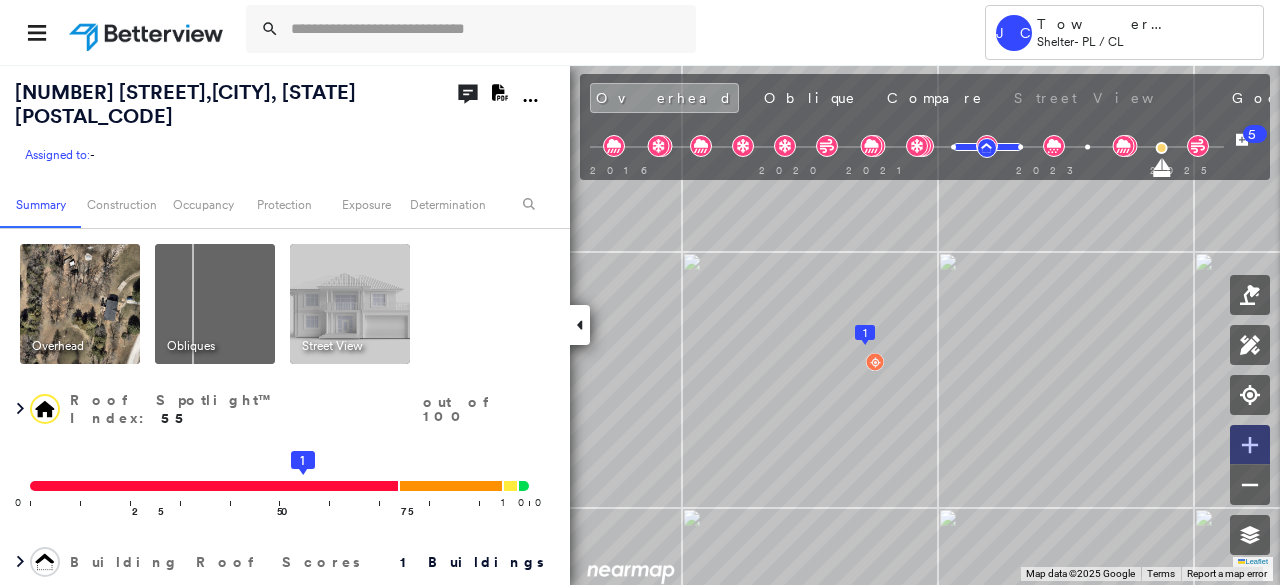 click 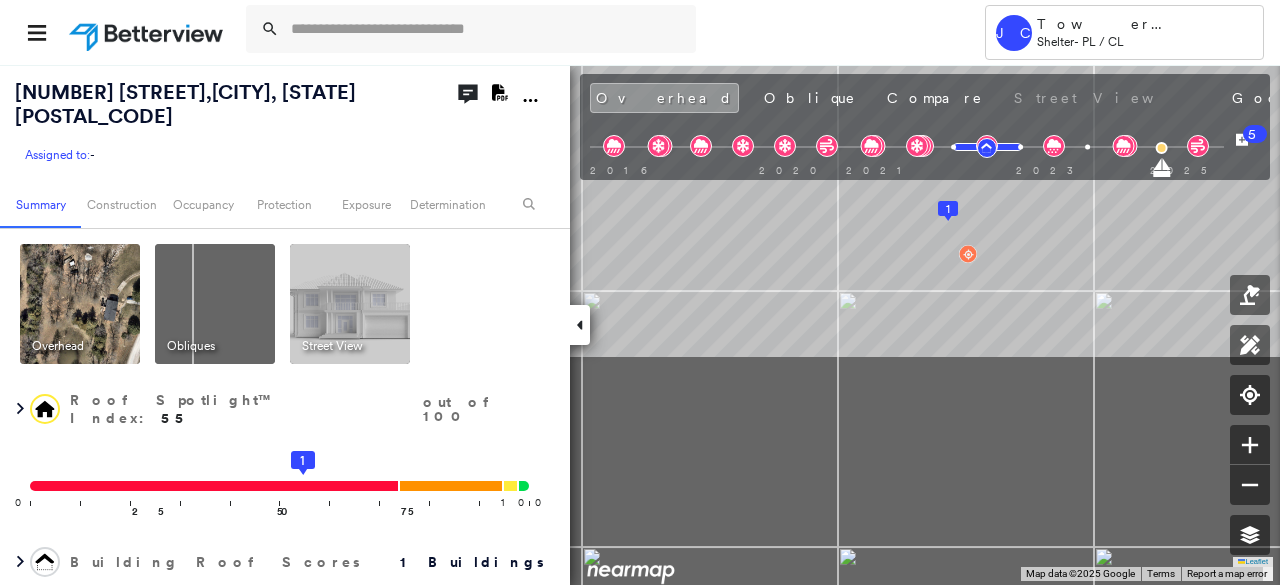 click on "JC JGregg@ShelterInsurance.com Shelter  -   PL / CL 4235  Yeager Rd ,  Columbia, MO 65202 Assigned to:  - Assigned to:  - Assigned to:  - Open Comments Download PDF Report Summary Construction Occupancy Protection Exposure Determination Overhead Obliques Street View Roof Spotlight™ Index :  55 out of 100 0 100 25 50 75 1 Building Roof Scores 1 Buildings Policy Information Flags :  2 (0 cleared, 2 uncleared) Construction Roof Spotlights :  Staining, Tile or Shingle Staining, Worn Shingles, Vent Property Features :  Car, Wooden Decking, Junk and Wreckage, Patio Furniture, Water Hazard and 9 more Roof Age :  2.5 - 3.5 years old. 1 Building 1 :  2.5 - 3.5 years COMPARE Before :  Mar 2, 2022 1,618 ft² After :  Feb 11, 2023 1,618 ft² Roof Size & Shape :  1 building  - Gable | Asphalt Shingle BuildZoom - Building Permit Data and Analysis Occupancy Place Detail Protection Exposure Fire Path FEMA Risk Index Wind Claim Predictor: Most Risky 1   out of  5 Hail Claim Predictor: More Risky 2   out of  5 Present   :  5" at bounding box center (640, 324) 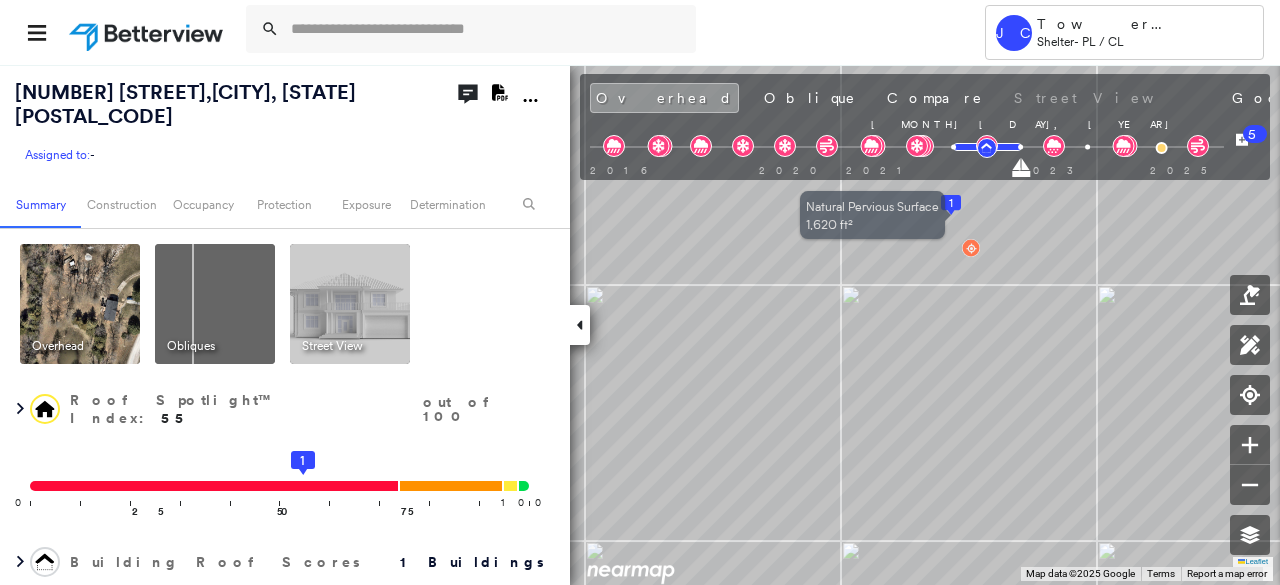 click on "4235  Yeager Rd ,  Columbia, MO 65202 Assigned to:  - Assigned to:  - Assigned to:  - Open Comments Download PDF Report Summary Construction Occupancy Protection Exposure Determination Overhead Obliques Street View Roof Spotlight™ Index :  55 out of 100 0 100 25 50 75 1 Building Roof Scores 1 Buildings Policy Information Flags :  2 (0 cleared, 2 uncleared) Construction Roof Spotlights :  Staining, Tile or Shingle Staining, Worn Shingles, Vent Property Features :  Car, Wooden Decking, Junk and Wreckage, Patio Furniture, Water Hazard and 9 more Roof Age :  2.5 - 3.5 years old. 1 Building 1 :  2.5 - 3.5 years COMPARE Before :  Mar 2, 2022 1,618 ft² After :  Feb 11, 2023 1,618 ft² Roof Size & Shape :  1 building  - Gable | Asphalt Shingle BuildZoom - Building Permit Data and Analysis Occupancy Place Detail Protection Exposure Fire Path FEMA Risk Index Wind Claim Predictor: Most Risky 1   out of  5 Hail Claim Predictor: More Risky 2   out of  5 Additional Perils Tree Fall Risk:  Present   Determination Flags 5" at bounding box center [640, 324] 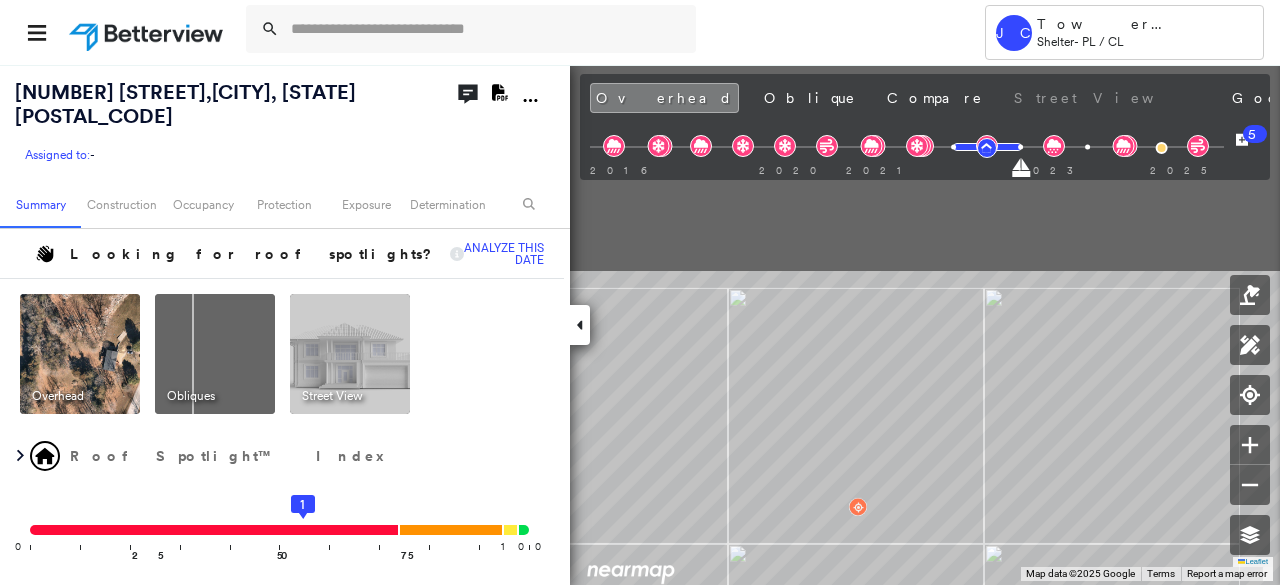 drag, startPoint x: 1065, startPoint y: 155, endPoint x: 906, endPoint y: 590, distance: 463.14792 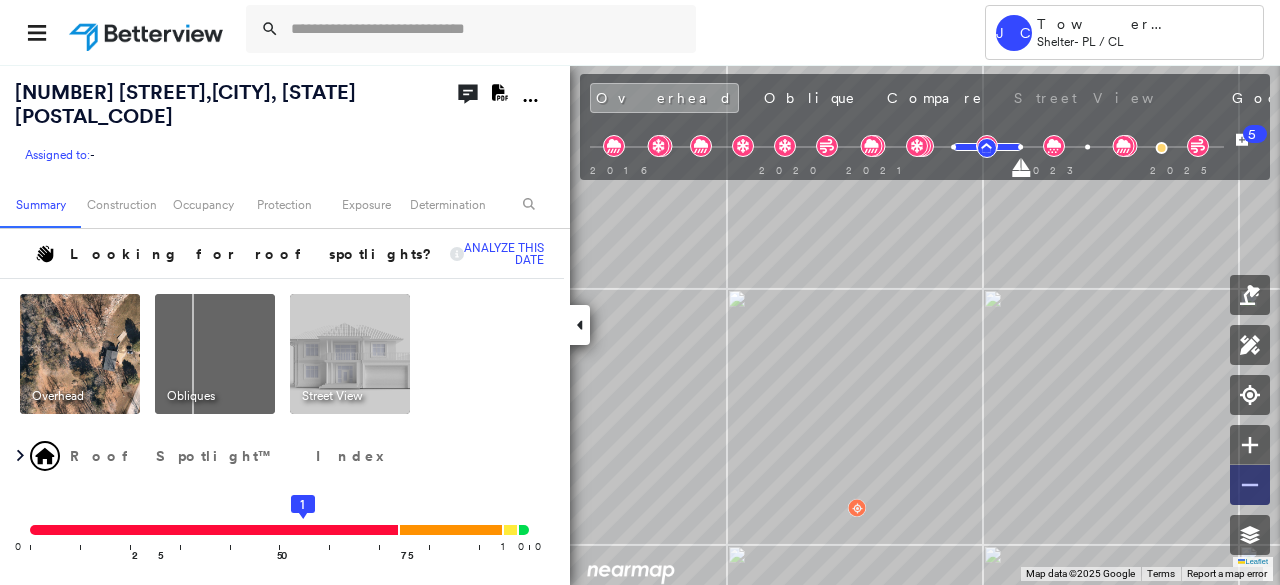 click 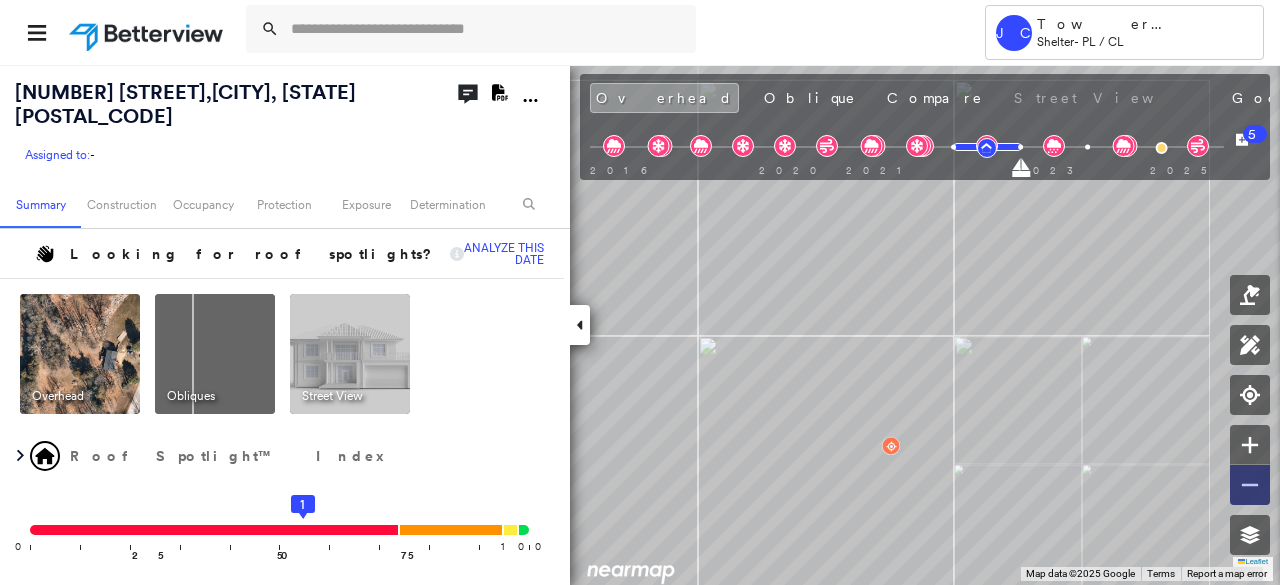 click 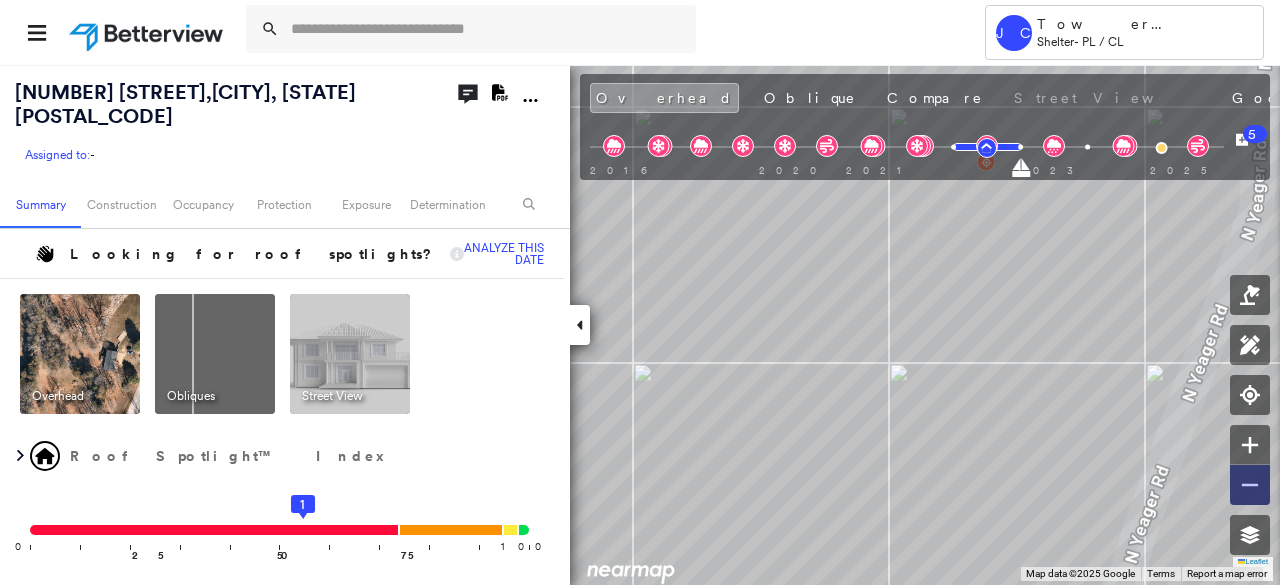 click 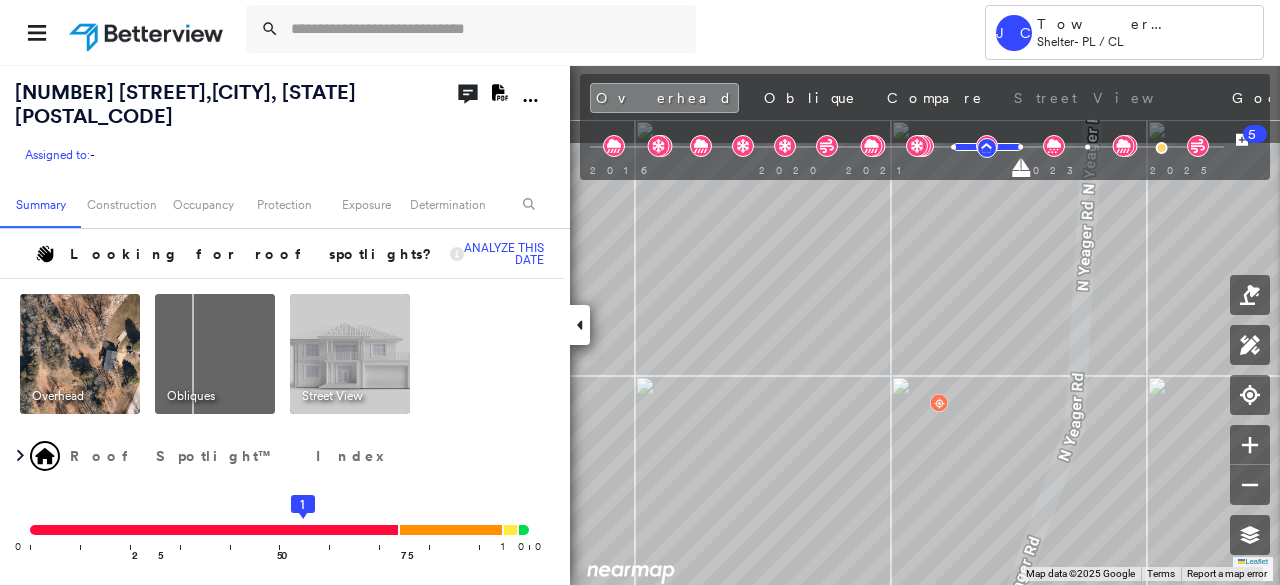 click on "Tower JC JGregg@ShelterInsurance.com Shelter  -   PL / CL 4235  Yeager Rd ,  Columbia, MO 65202 Assigned to:  - Assigned to:  - Assigned to:  - Open Comments Download PDF Report Summary Construction Occupancy Protection Exposure Determination Looking for roof spotlights? Analyze this date Overhead Obliques Street View Roof Spotlight™ Index 0 100 25 50 75 1 Building Roof Scores 0 Buildings Policy Information Flags :  2 (0 cleared, 2 uncleared) Construction Roof Age :  2.5 - 3.5 years old. 1 Building 1 :  2.5 - 3.5 years COMPARE Before :  Mar 2, 2022 1,618 ft² After :  Feb 11, 2023 1,618 ft² BuildZoom - Building Permit Data and Analysis Occupancy Place Detail Protection Exposure FEMA Risk Index Hail Regional Hazard: 3   out of  5 Additional Perils Determination Flags :  2 (0 cleared, 2 uncleared) Uncleared Flags (2) Cleared Flags  (0) DBRS Yard Debris Flagged 08/04/25 Clear MED Medium Priority Flagged 08/04/25 Clear Action Taken New Entry History Quote/New Business Terms & Conditions Added ACV Endorsement 5" at bounding box center (640, 292) 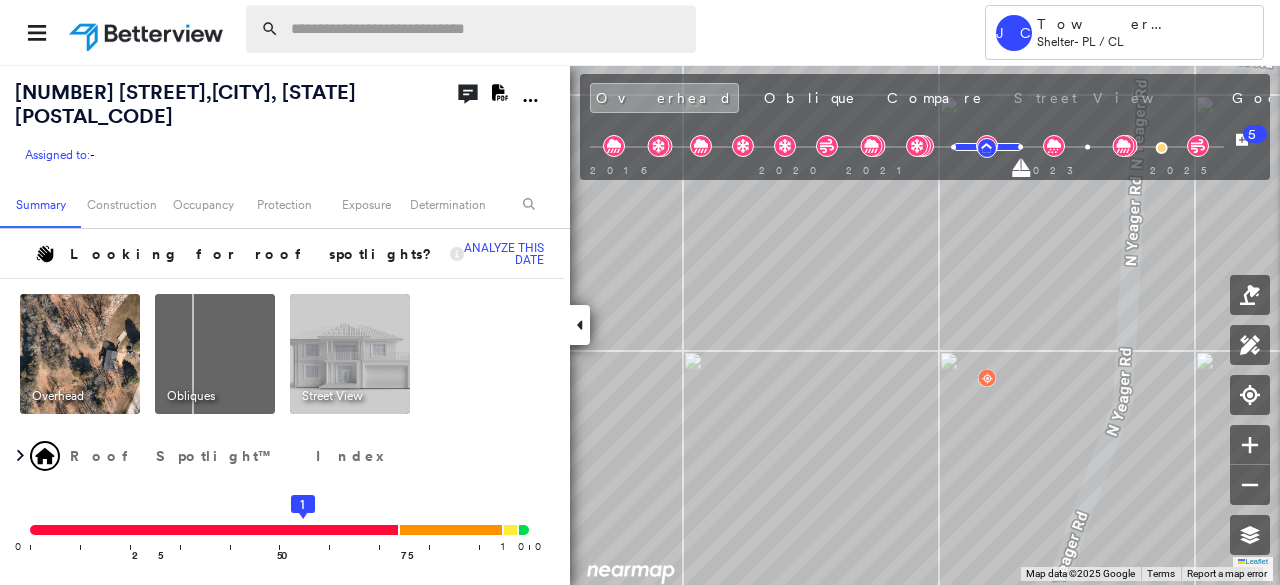 click at bounding box center (487, 29) 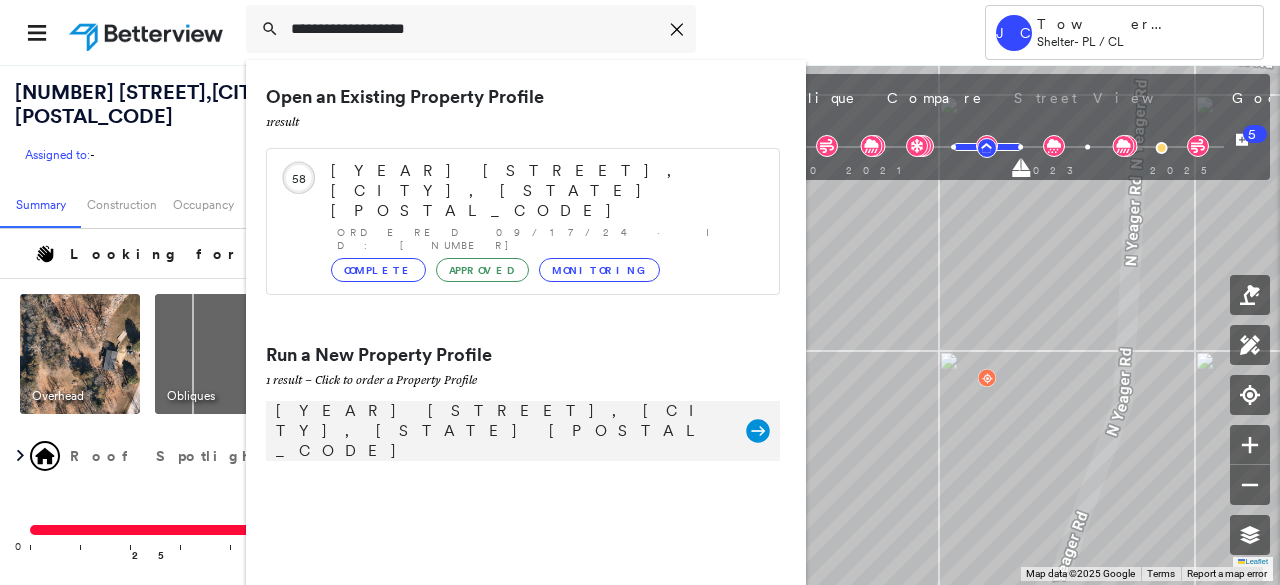type on "**********" 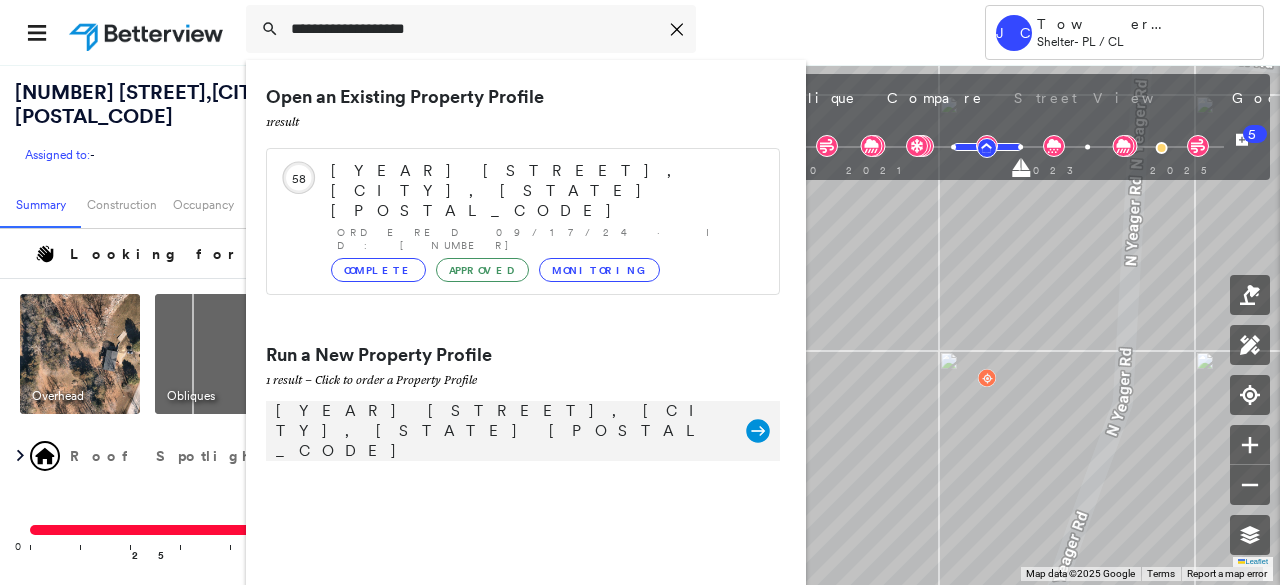 click 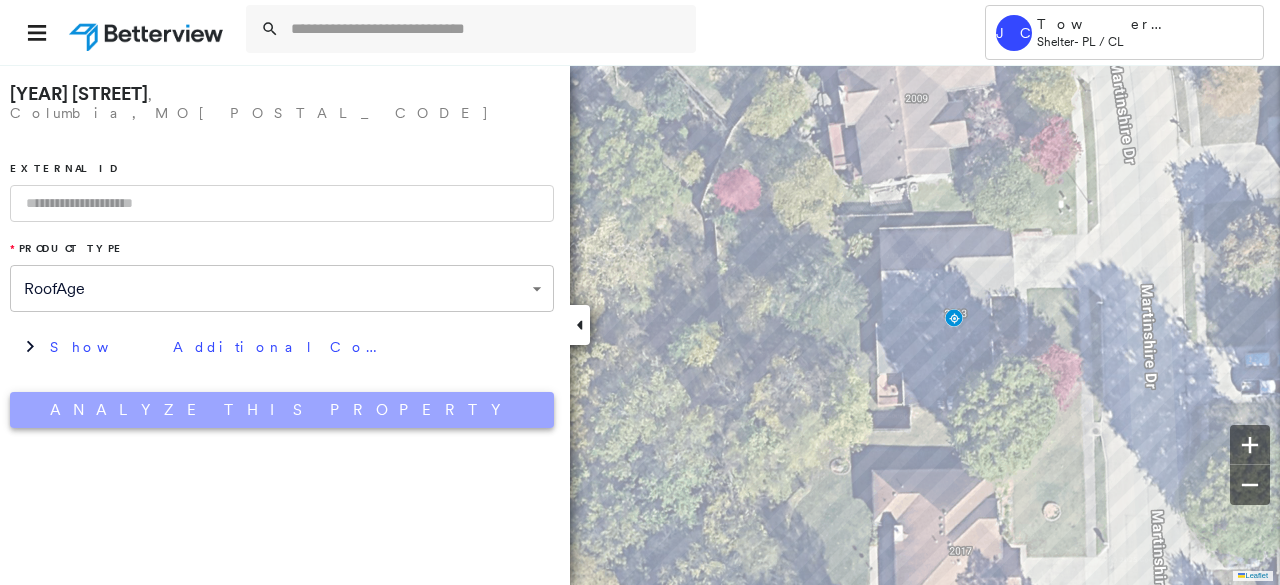 click on "Analyze This Property" at bounding box center (282, 410) 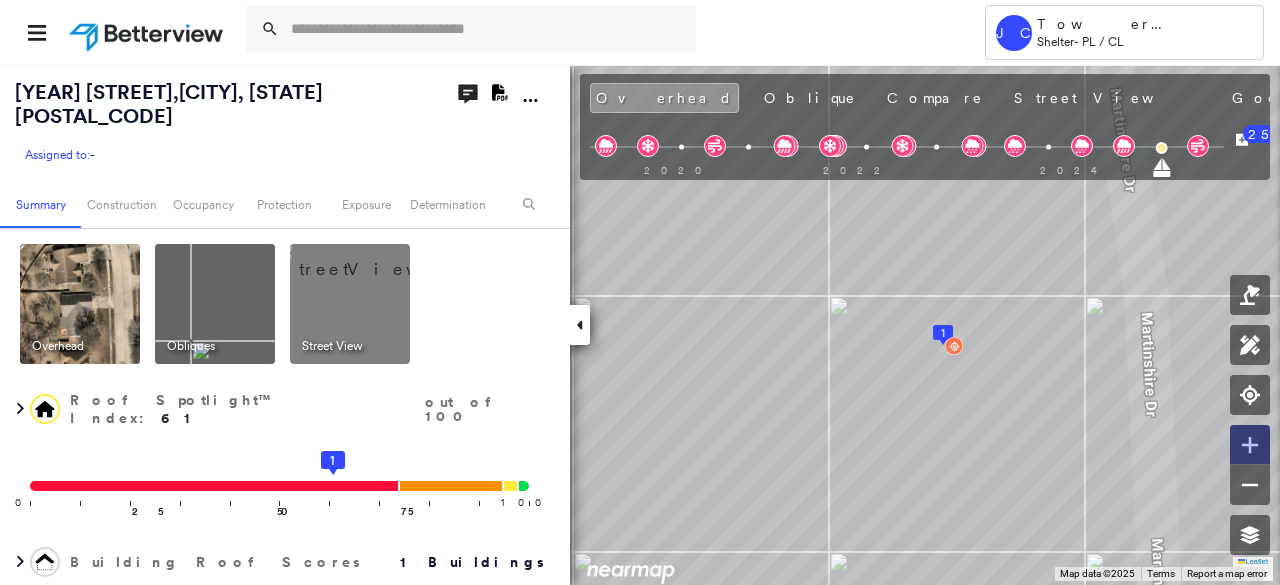 click 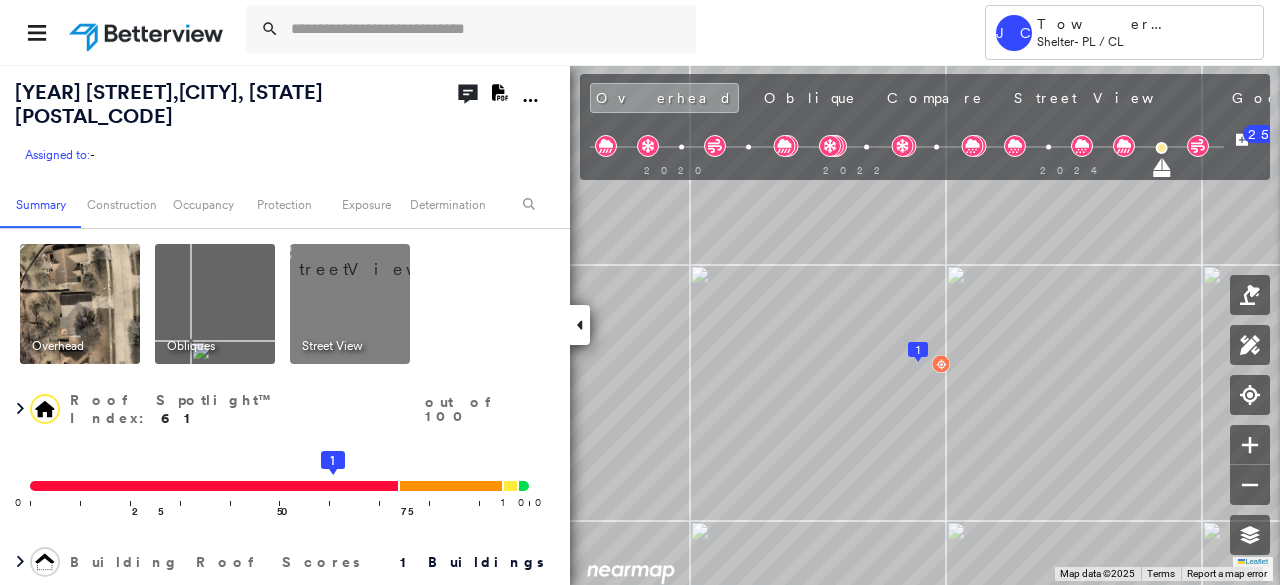 click at bounding box center [374, 259] 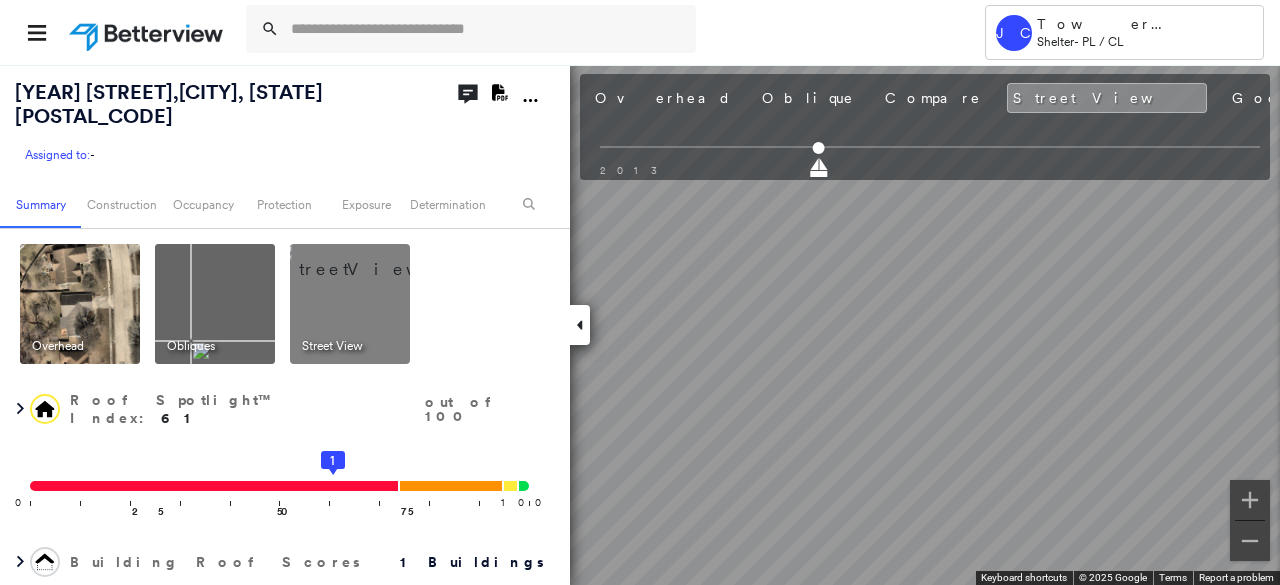click at bounding box center (215, 304) 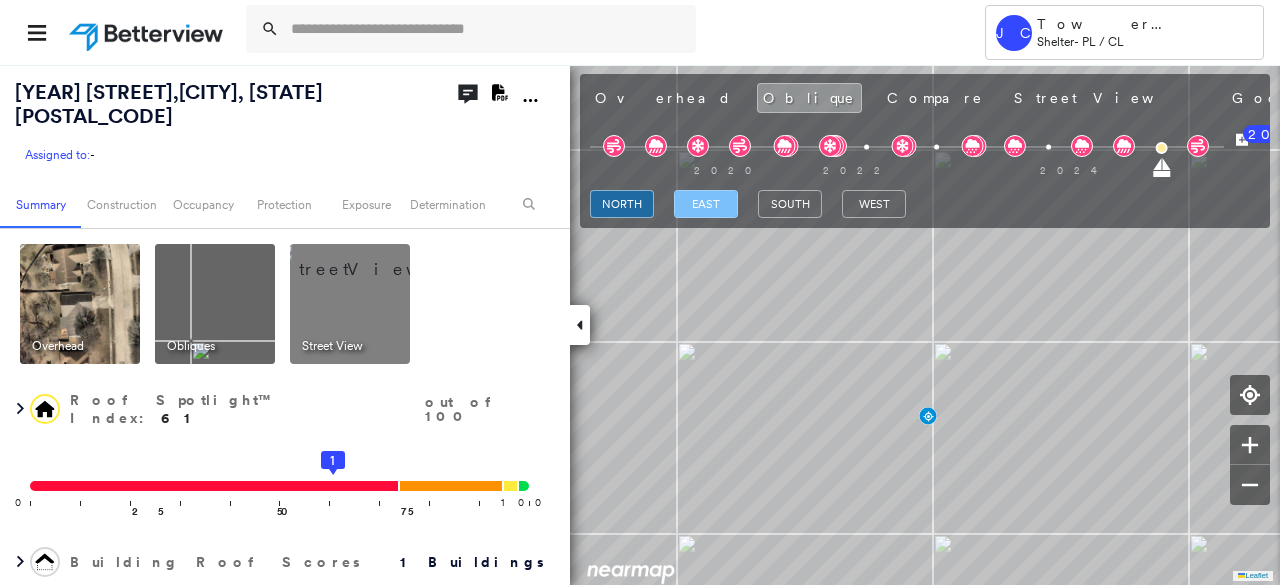 click on "east" at bounding box center (706, 204) 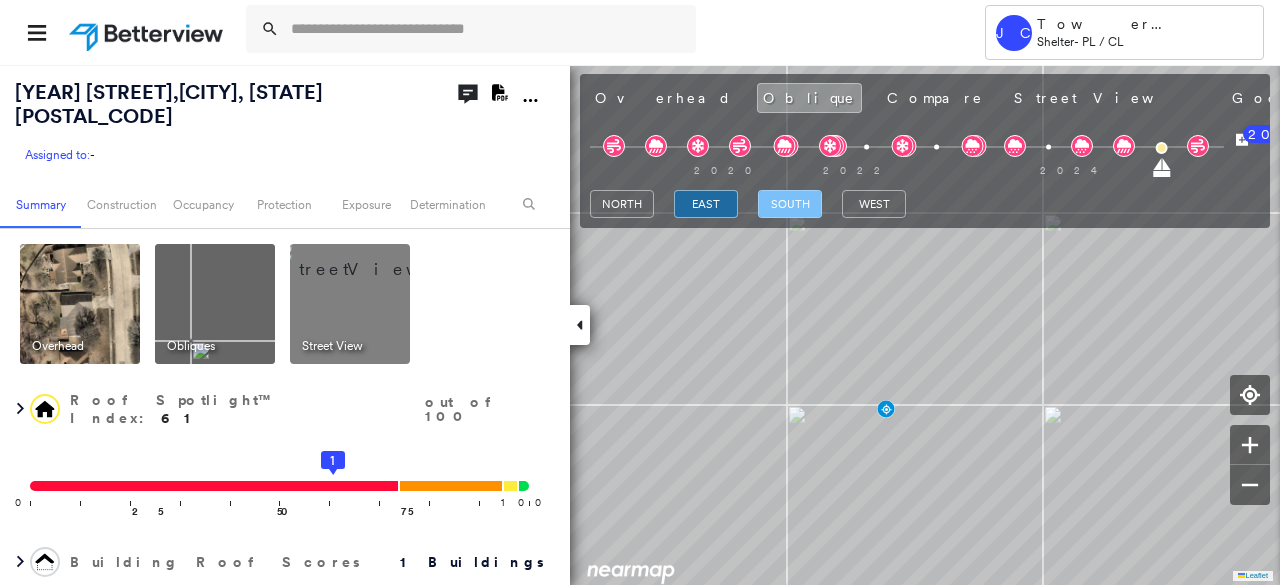 click on "south" at bounding box center [790, 204] 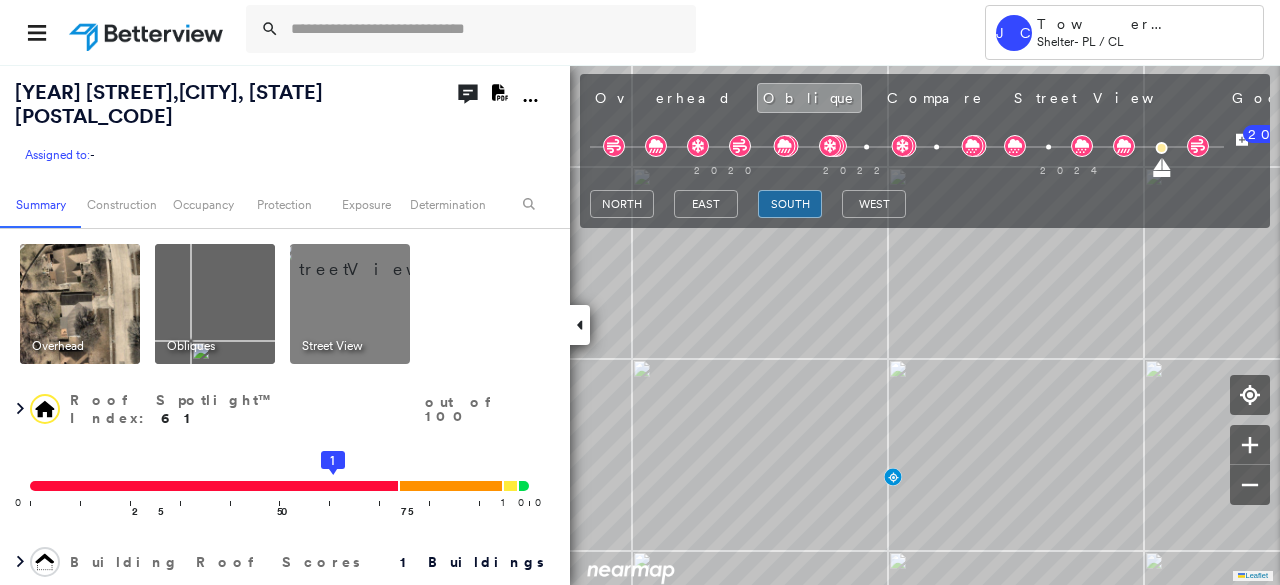 click on "west" at bounding box center [874, 207] 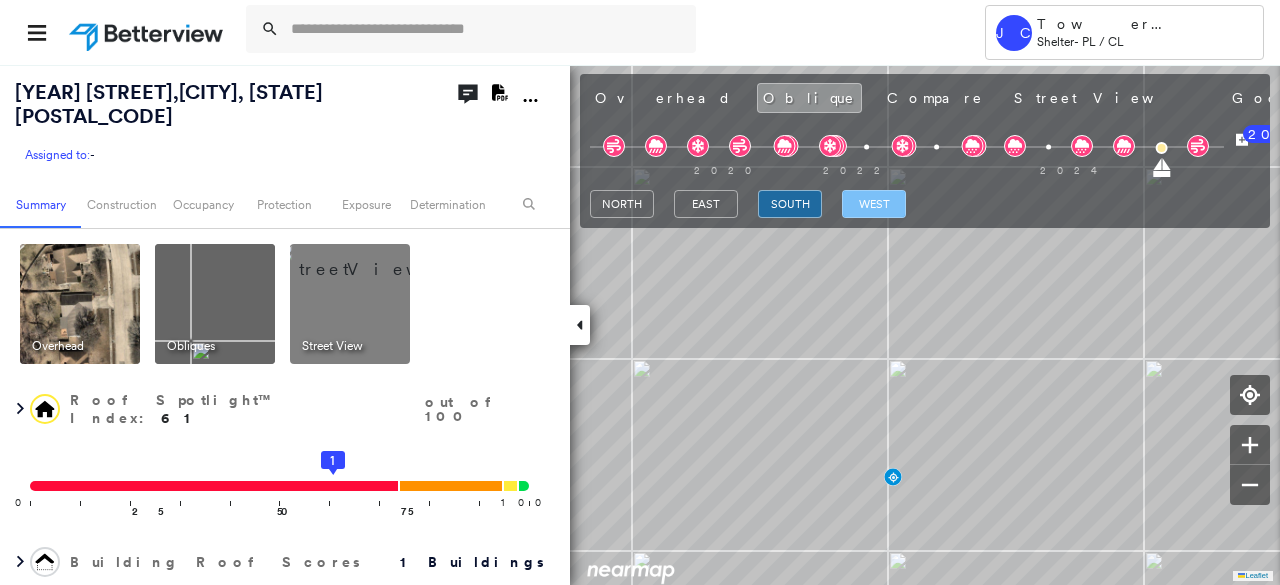 click on "west" at bounding box center [874, 204] 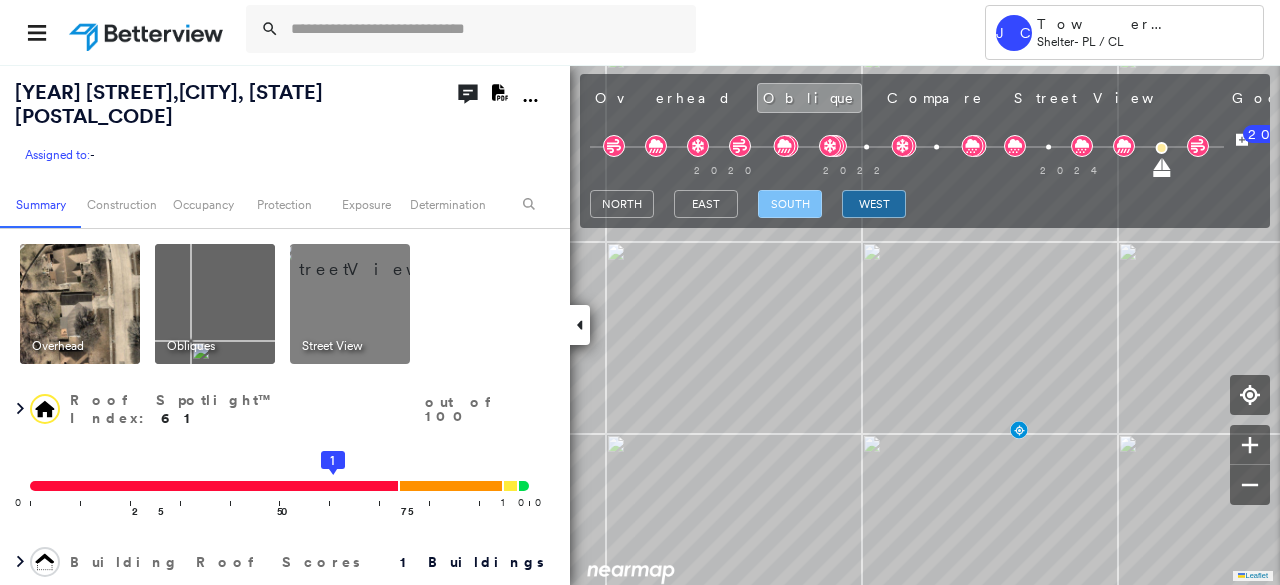 click on "south" at bounding box center [790, 204] 